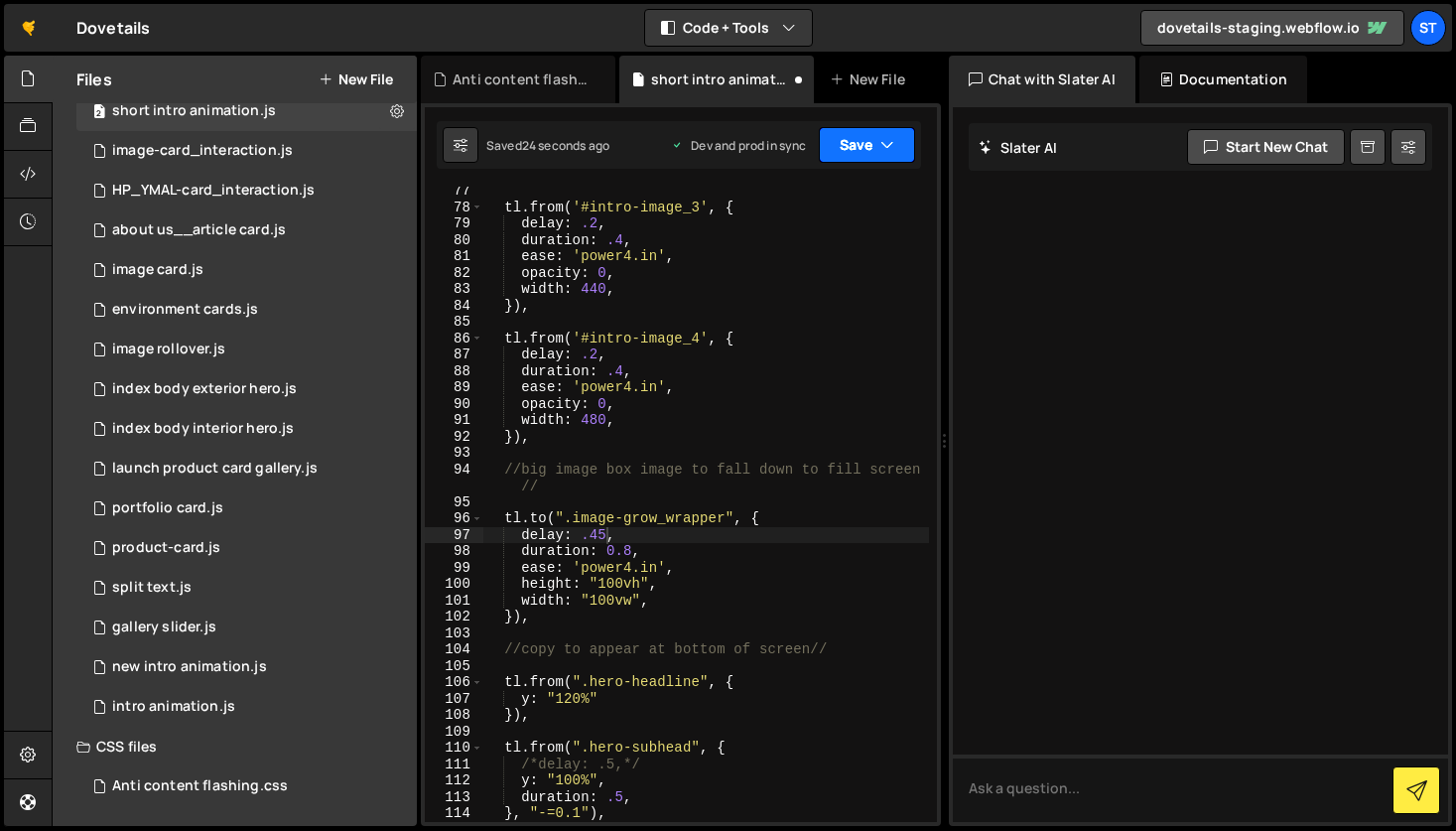 click at bounding box center (887, 145) 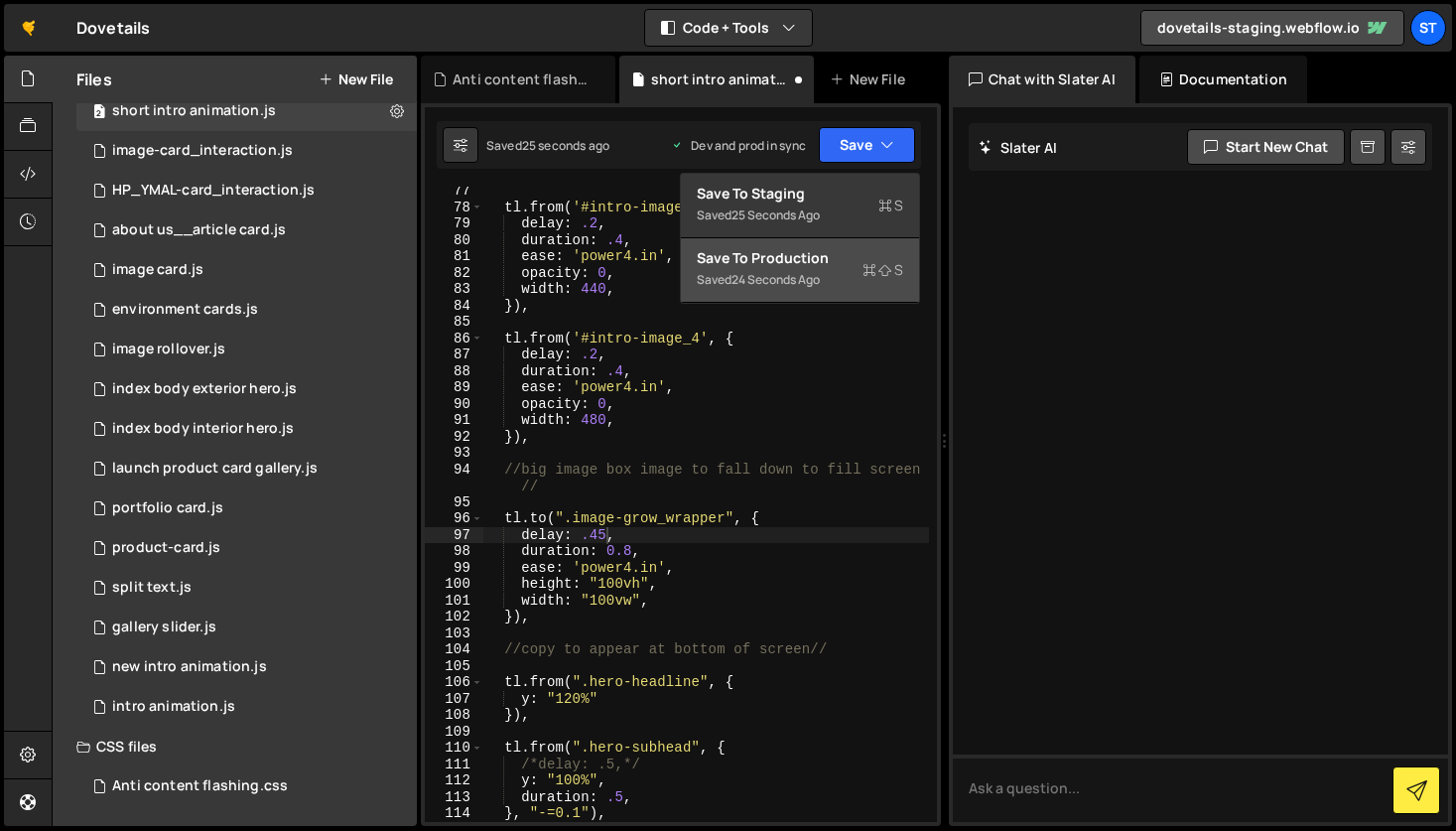 click on "Save to Production
S" at bounding box center [800, 258] 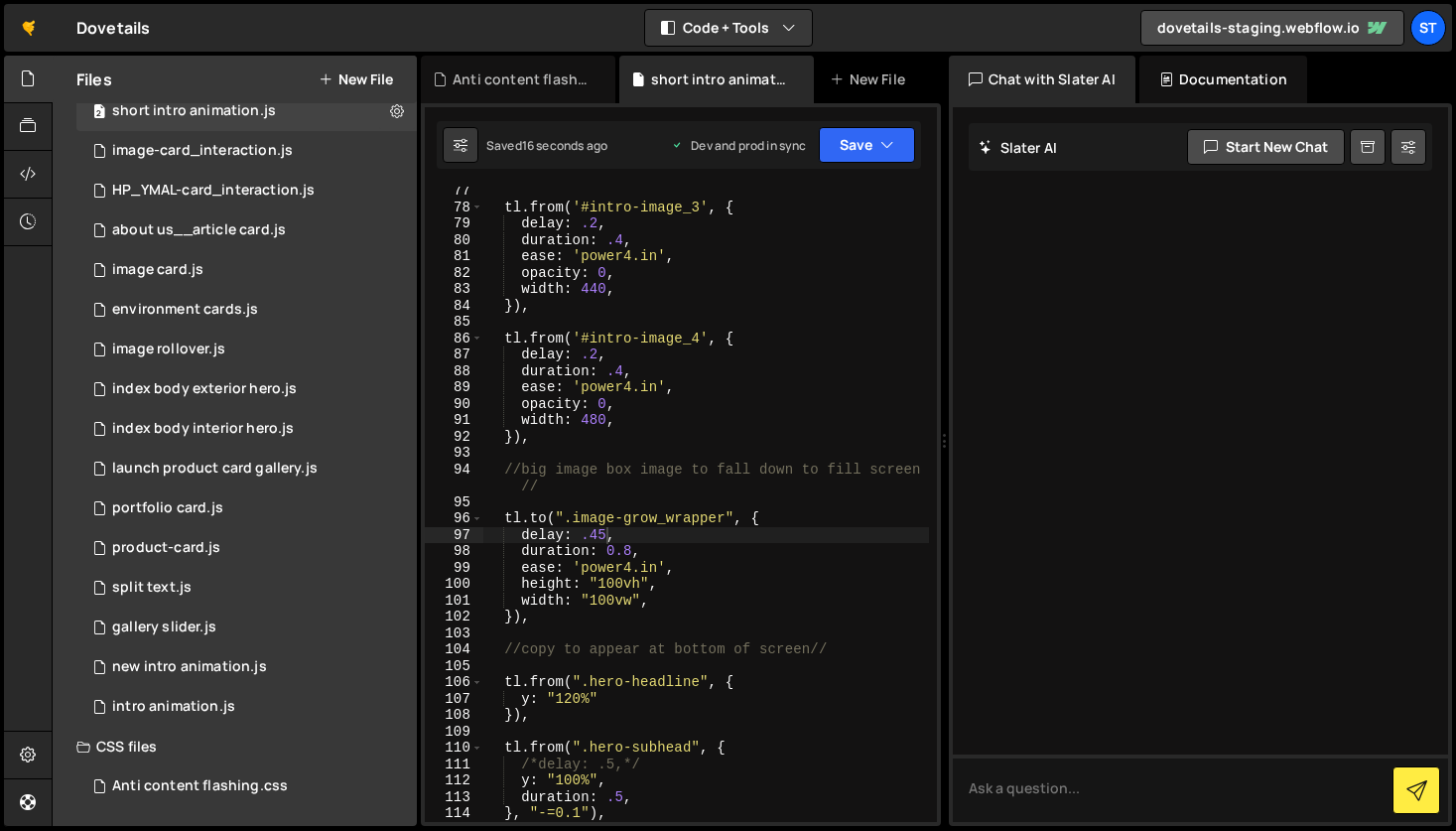 click on "tl . from ( '#intro-image_3' ,   {       delay :   .2 ,       duration :   .4 ,       ease :   'power4.in' ,       opacity :   0 ,       width :   440 ,    }) ,    tl . from ( '#intro-image_4' ,   {       delay :   .2 ,       duration :   .4 ,       ease :   'power4.in' ,       opacity :   0 ,       width :   480 ,    }) ,    //big image box image to fall down to fill screen      //    tl . to ( ".image-grow_wrapper" ,   {       delay :   .45 ,       duration :   0.8 ,       ease :   'power4.in' ,       height :   "100vh" ,       width :   "100vw" ,    }) ,    //copy to appear at bottom of screen//    tl . from ( ".hero-headline" ,   {       y :   "120%"    }) ,    tl . from ( ".hero-subhead" ,   {       /*delay: .5,*/       y :   "100%" ,       duration :   .5 ,    } ,   "-=0.1" ) ," at bounding box center [706, 516] 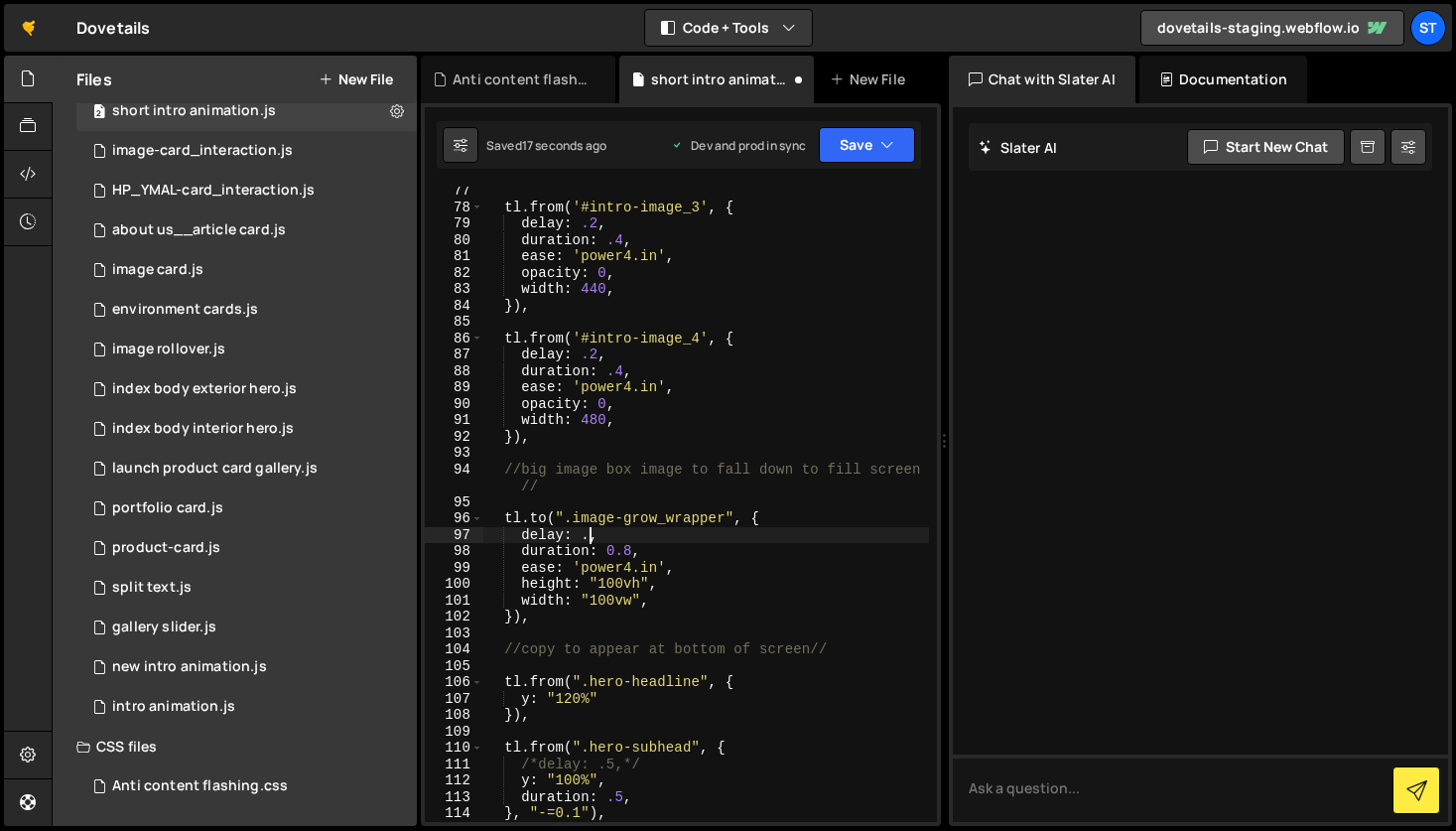 scroll, scrollTop: 0, scrollLeft: 7, axis: horizontal 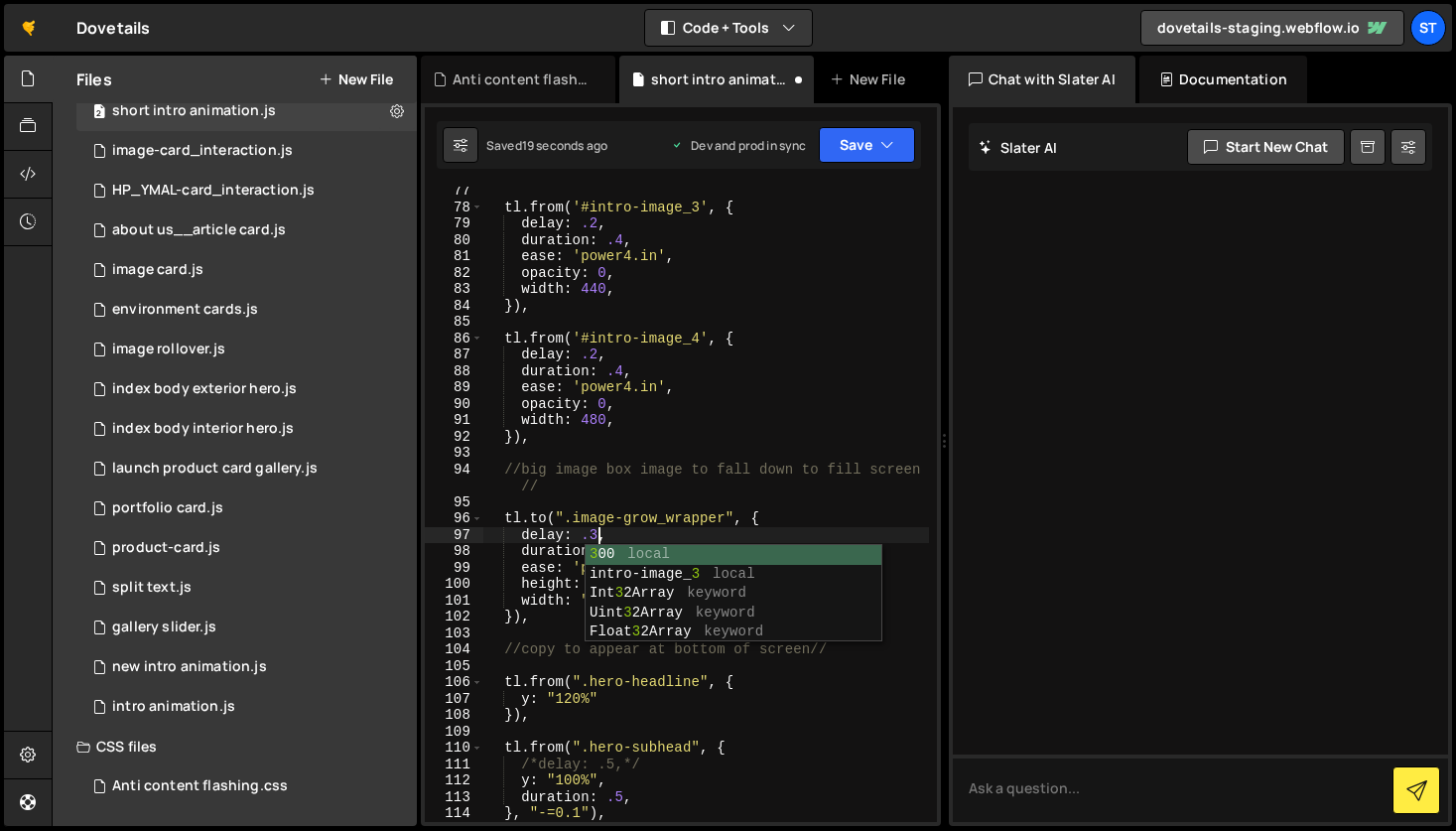 click on "tl . from ( '#intro-image_3' ,   {       delay :   .2 ,       duration :   .4 ,       ease :   'power4.in' ,       opacity :   0 ,       width :   440 ,    }) ,    tl . from ( '#intro-image_4' ,   {       delay :   .2 ,       duration :   .4 ,       ease :   'power4.in' ,       opacity :   0 ,       width :   480 ,    }) ,    //big image box image to fall down to fill screen      //    tl . to ( ".image-grow_wrapper" ,   {       delay :   .3 ,       duration :   0.8 ,       ease :   'power4.in' ,       height :   "100vh" ,       width :   "100vw" ,    }) ,    //copy to appear at bottom of screen//    tl . from ( ".hero-headline" ,   {       y :   "120%"    }) ,    tl . from ( ".hero-subhead" ,   {       /*delay: .5,*/       y :   "100%" ,       duration :   .5 ,    } ,   "-=0.1" ) ," at bounding box center [706, 516] 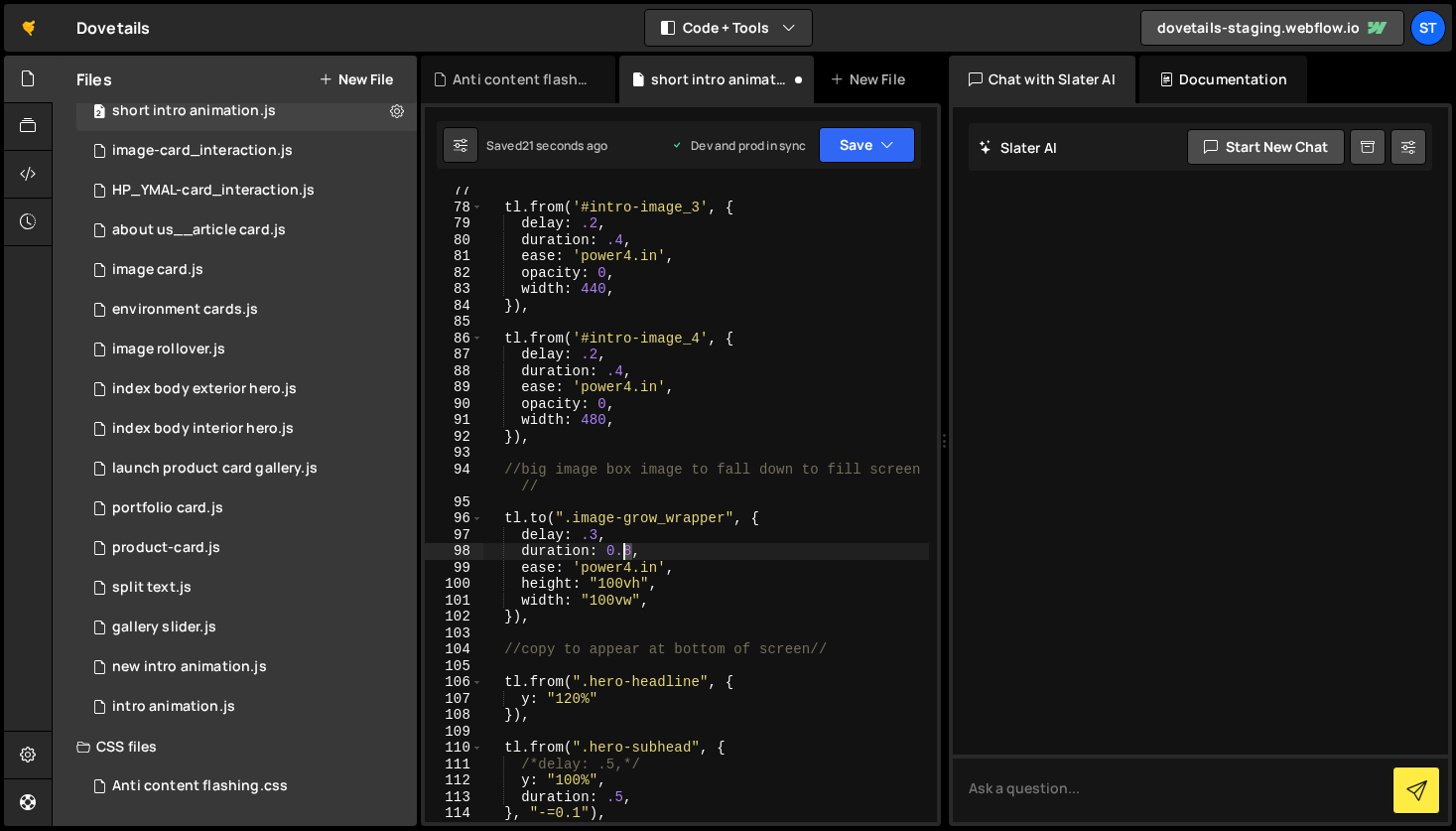 click on "tl . from ( '#intro-image_3' ,   {       delay :   .2 ,       duration :   .4 ,       ease :   'power4.in' ,       opacity :   0 ,       width :   440 ,    }) ,    tl . from ( '#intro-image_4' ,   {       delay :   .2 ,       duration :   .4 ,       ease :   'power4.in' ,       opacity :   0 ,       width :   480 ,    }) ,    //big image box image to fall down to fill screen      //    tl . to ( ".image-grow_wrapper" ,   {       delay :   .3 ,       duration :   0.8 ,       ease :   'power4.in' ,       height :   "100vh" ,       width :   "100vw" ,    }) ,    //copy to appear at bottom of screen//    tl . from ( ".hero-headline" ,   {       y :   "120%"    }) ,    tl . from ( ".hero-subhead" ,   {       /*delay: .5,*/       y :   "100%" ,       duration :   .5 ,    } ,   "-=0.1" ) ," at bounding box center [706, 516] 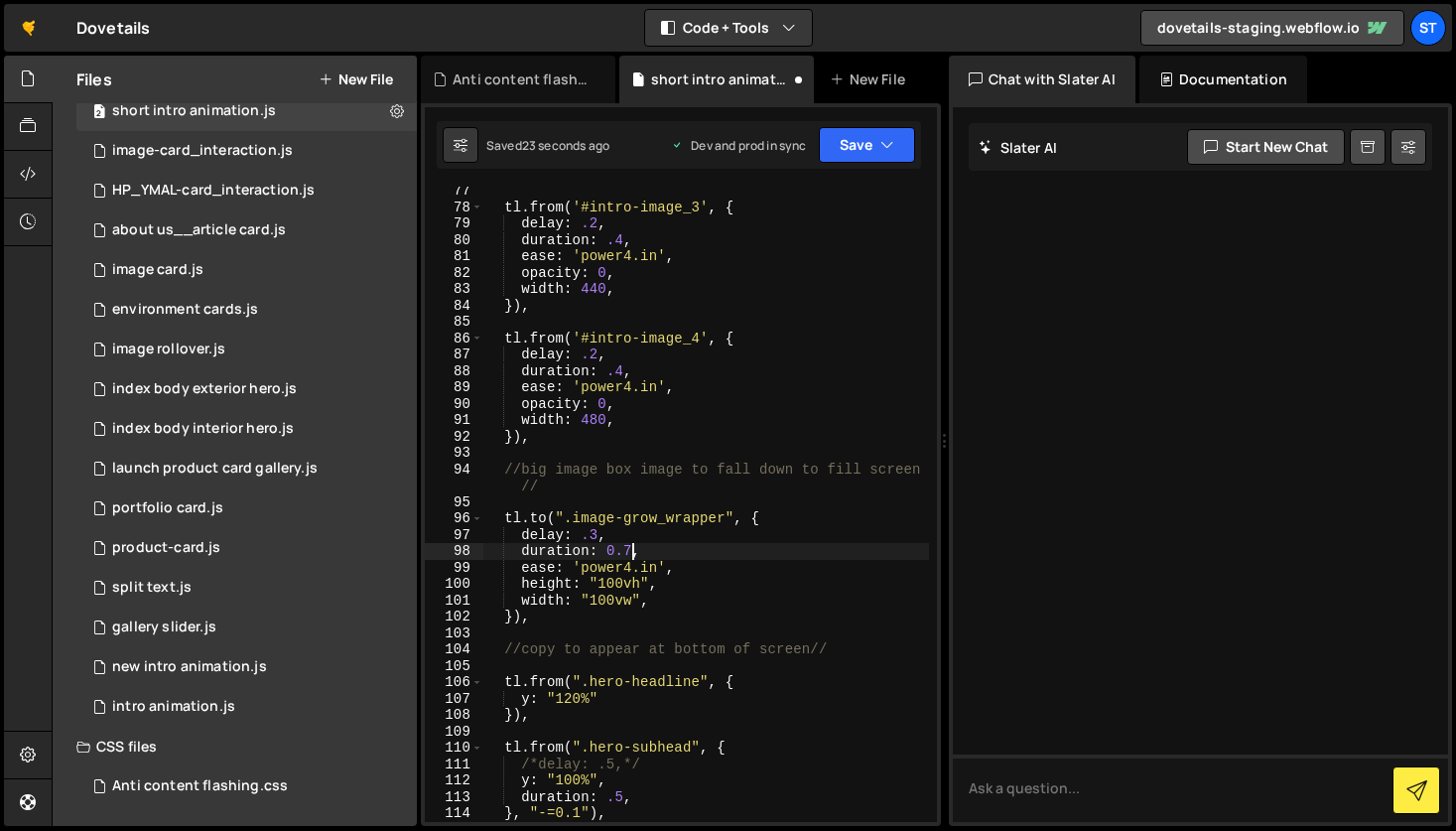 scroll, scrollTop: 0, scrollLeft: 9, axis: horizontal 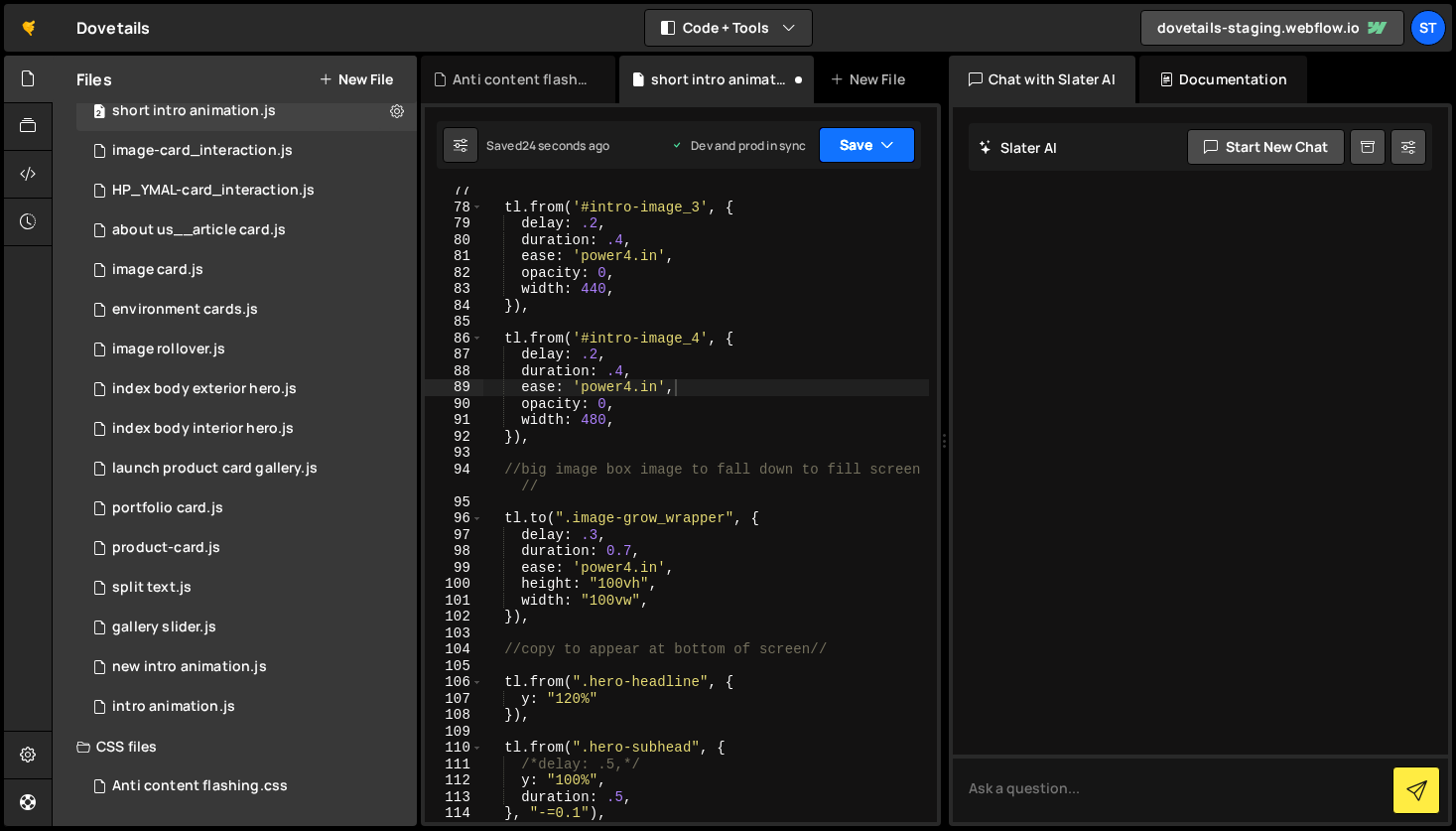 click on "Save" at bounding box center (866, 145) 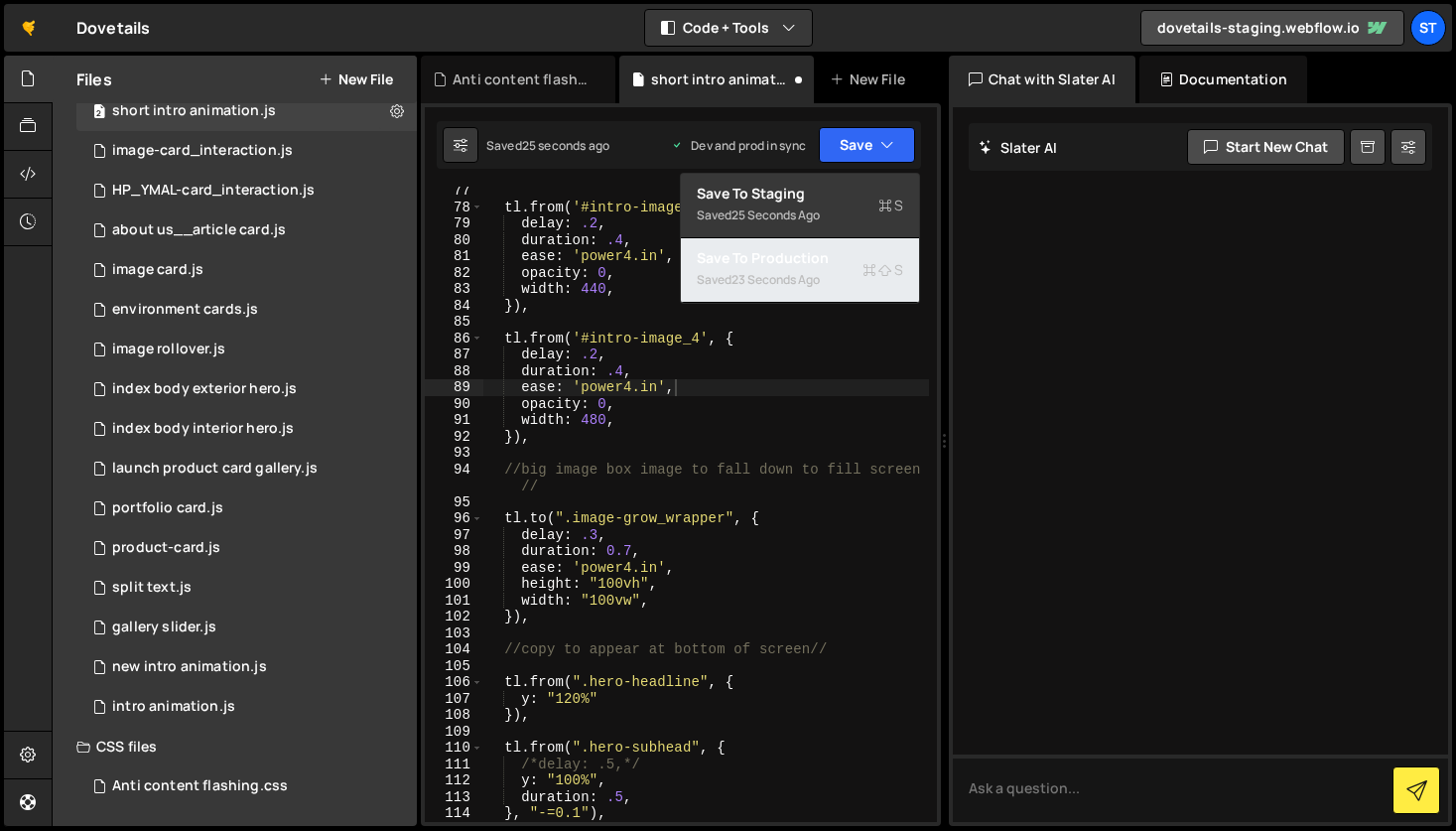 click on "23 seconds ago" at bounding box center (775, 279) 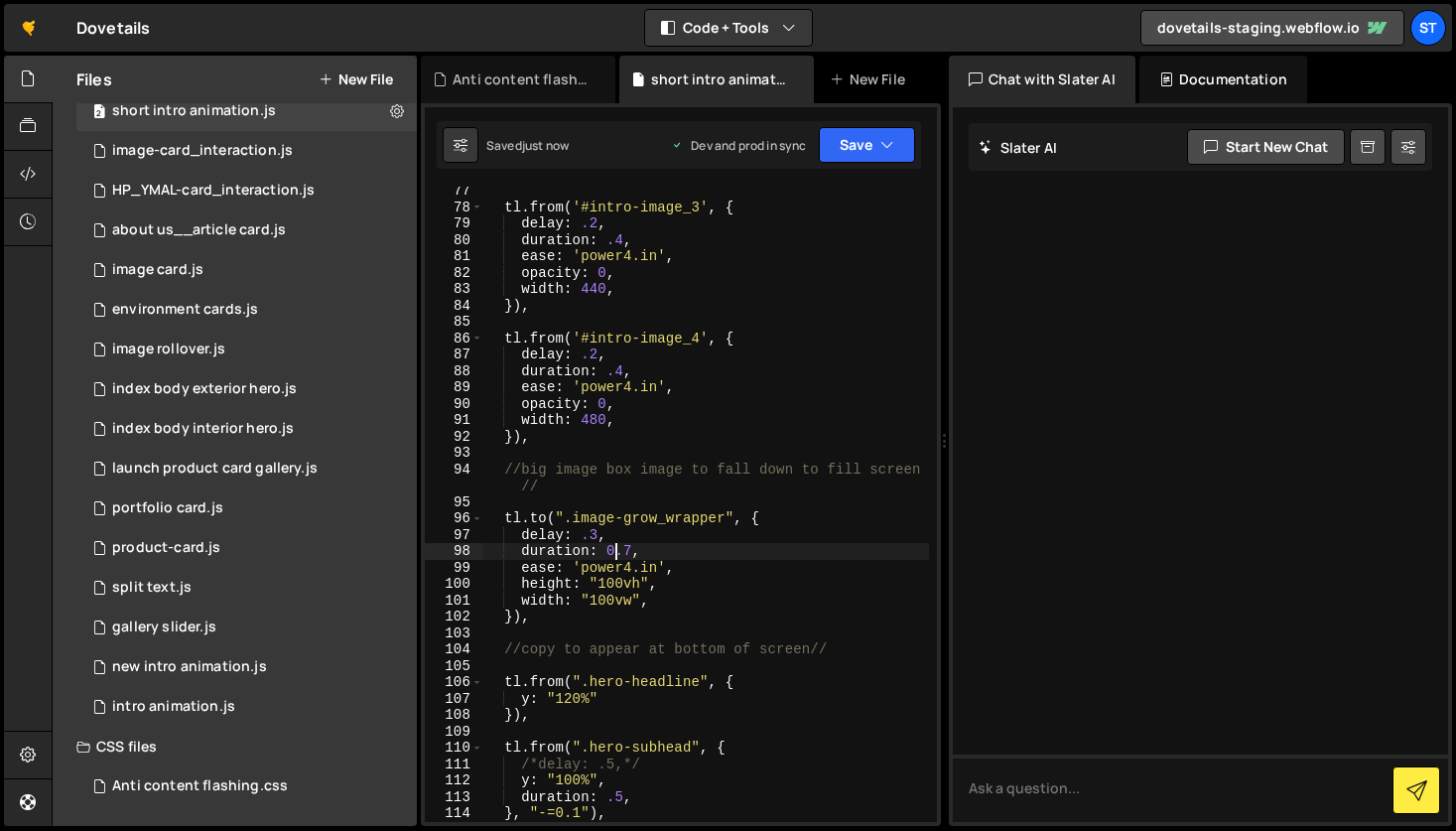 click on "tl . from ( '#intro-image_3' ,   {       delay :   .2 ,       duration :   .4 ,       ease :   'power4.in' ,       opacity :   0 ,       width :   440 ,    }) ,    tl . from ( '#intro-image_4' ,   {       delay :   .2 ,       duration :   .4 ,       ease :   'power4.in' ,       opacity :   0 ,       width :   480 ,    }) ,    //big image box image to fall down to fill screen      //    tl . to ( ".image-grow_wrapper" ,   {       delay :   .3 ,       duration :   0.7 ,       ease :   'power4.in' ,       height :   "100vh" ,       width :   "100vw" ,    }) ,    //copy to appear at bottom of screen//    tl . from ( ".hero-headline" ,   {       y :   "120%"    }) ,    tl . from ( ".hero-subhead" ,   {       /*delay: .5,*/       y :   "100%" ,       duration :   .5 ,    } ,   "-=0.1" ) ," at bounding box center (706, 516) 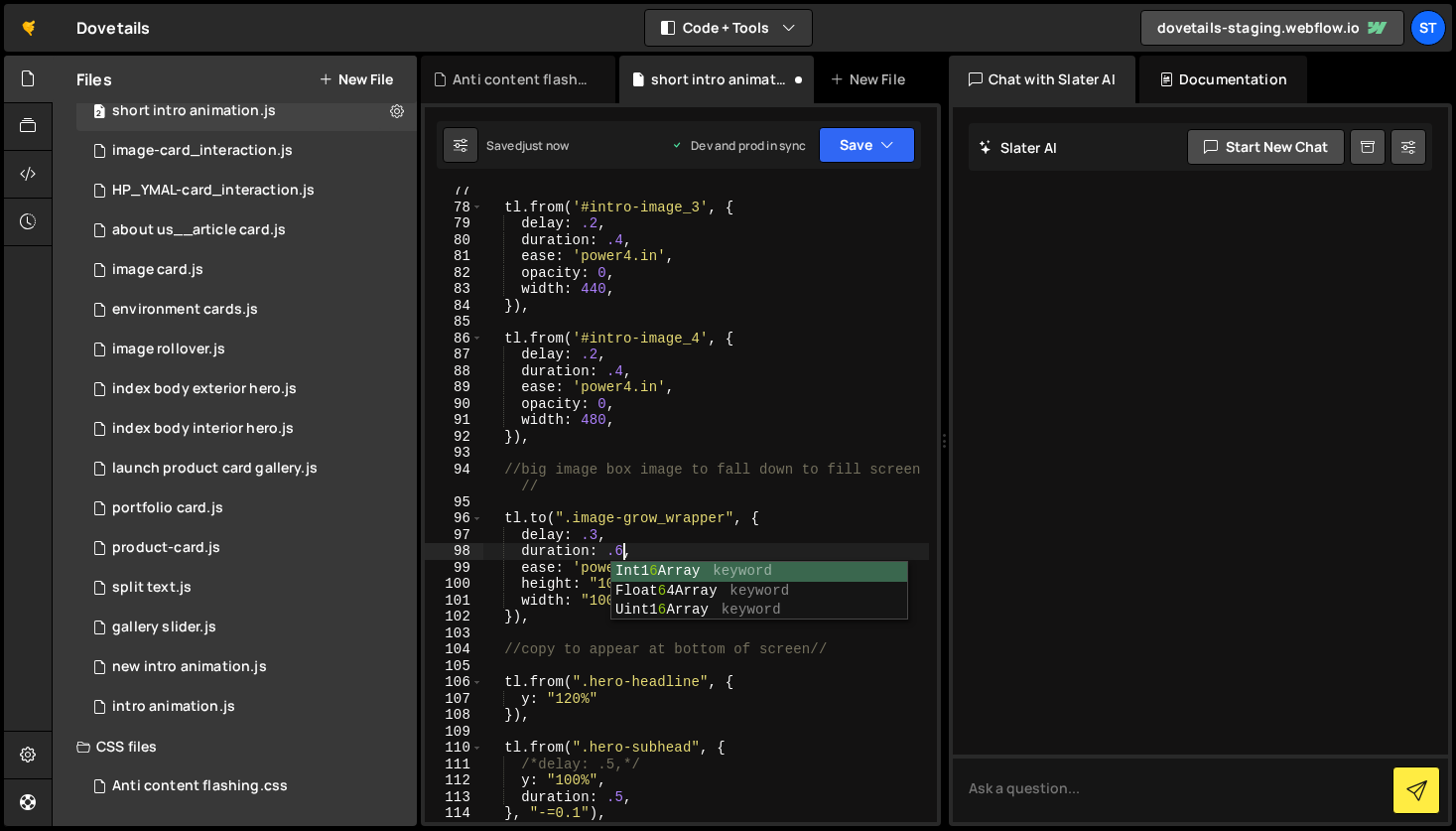 scroll, scrollTop: 0, scrollLeft: 9, axis: horizontal 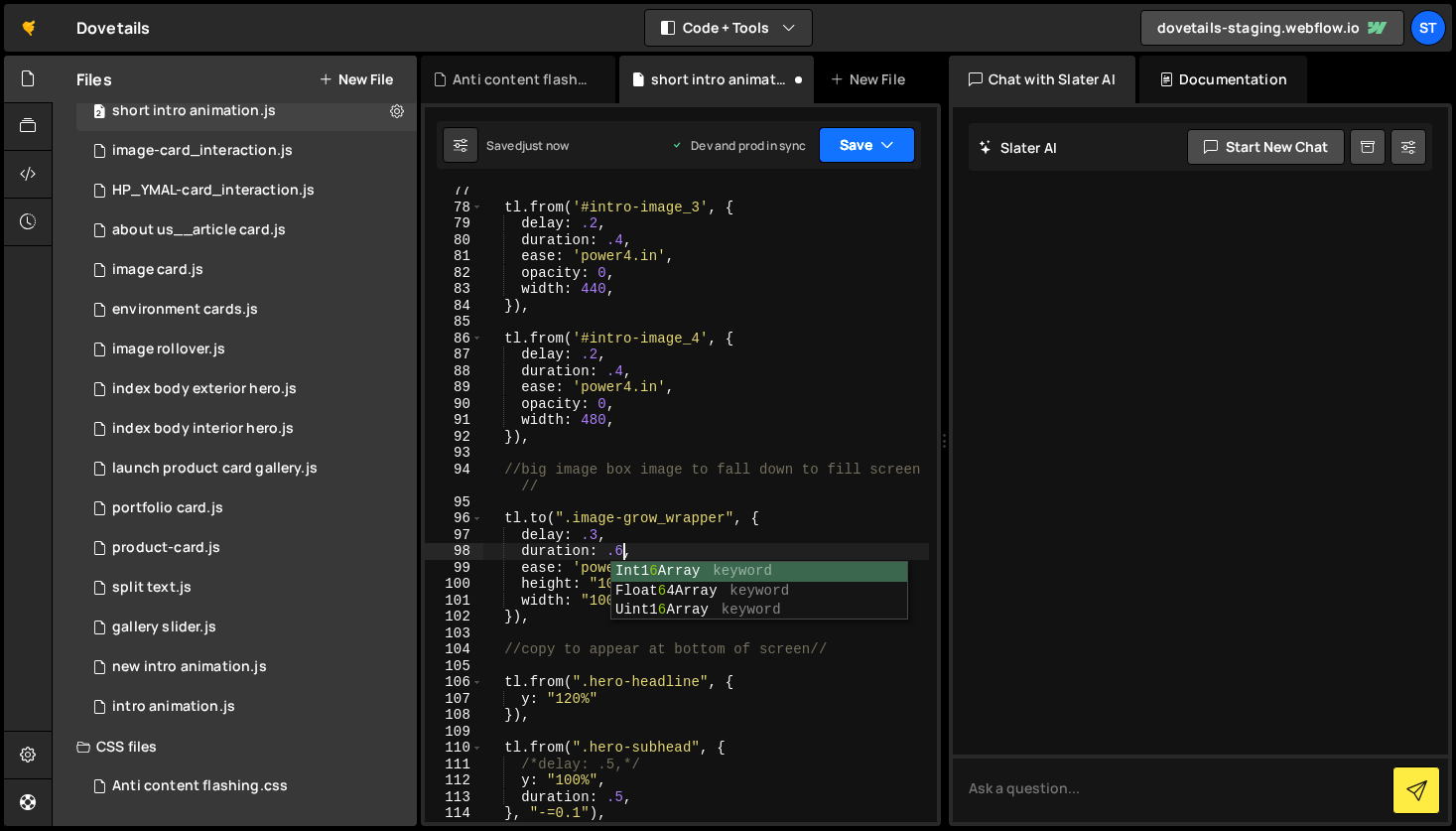 click on "Save" at bounding box center (866, 145) 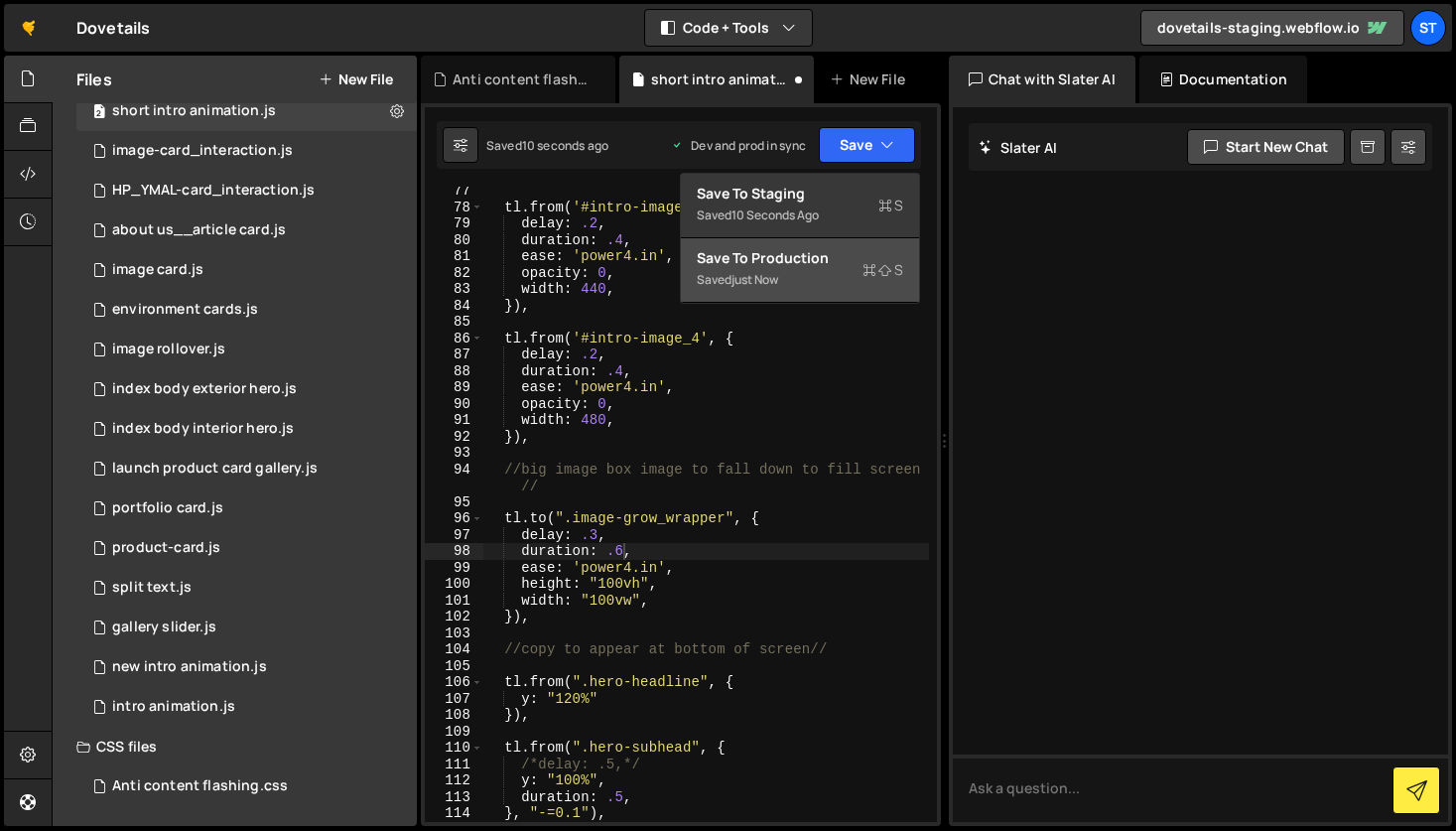 click on "Save to Production
S" at bounding box center (800, 258) 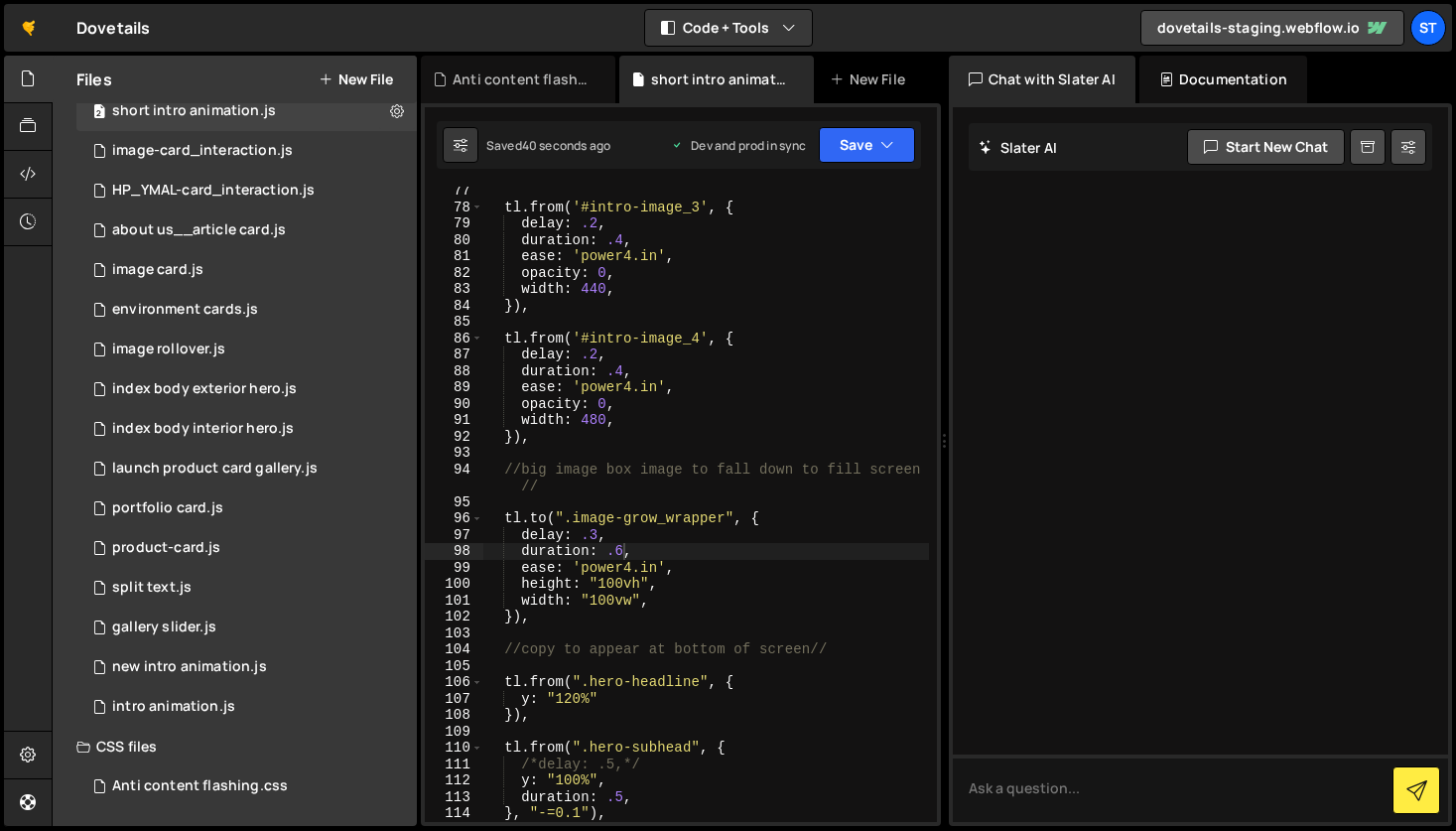 click on "tl . from ( '#intro-image_3' ,   {       delay :   .2 ,       duration :   .4 ,       ease :   'power4.in' ,       opacity :   0 ,       width :   440 ,    }) ,    tl . from ( '#intro-image_4' ,   {       delay :   .2 ,       duration :   .4 ,       ease :   'power4.in' ,       opacity :   0 ,       width :   480 ,    }) ,    //big image box image to fall down to fill screen      //    tl . to ( ".image-grow_wrapper" ,   {       delay :   .3 ,       duration :   .6 ,       ease :   'power4.in' ,       height :   "100vh" ,       width :   "100vw" ,    }) ,    //copy to appear at bottom of screen//    tl . from ( ".hero-headline" ,   {       y :   "120%"    }) ,    tl . from ( ".hero-subhead" ,   {       /*delay: .5,*/       y :   "100%" ,       duration :   .5 ,    } ,   "-=0.1" ) ," at bounding box center (706, 516) 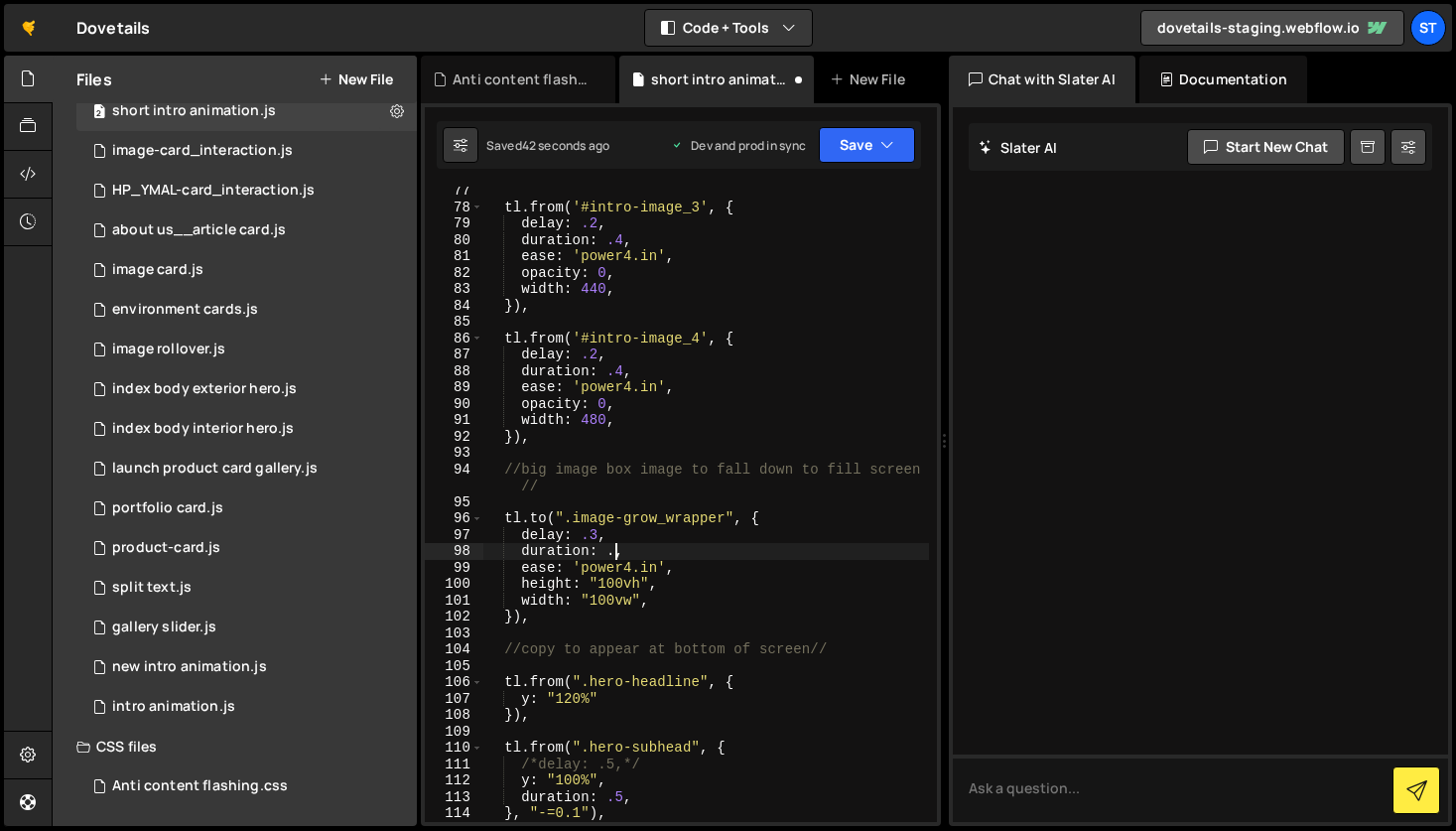 scroll, scrollTop: 0, scrollLeft: 9, axis: horizontal 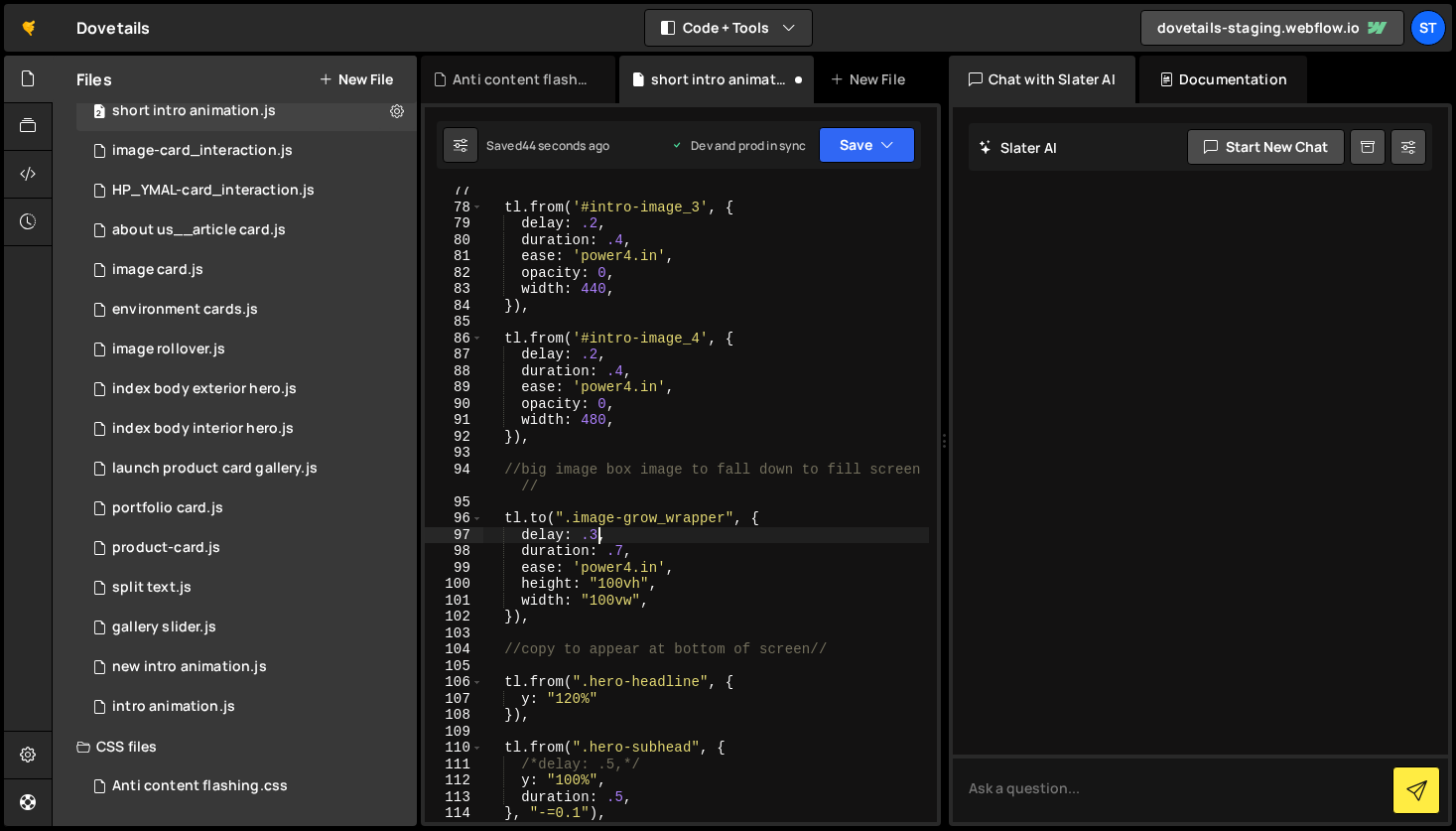 click on "tl . from ( '#intro-image_3' ,   {       delay :   .2 ,       duration :   .4 ,       ease :   'power4.in' ,       opacity :   0 ,       width :   440 ,    }) ,    tl . from ( '#intro-image_4' ,   {       delay :   .2 ,       duration :   .4 ,       ease :   'power4.in' ,       opacity :   0 ,       width :   480 ,    }) ,    //big image box image to fall down to fill screen      //    tl . to ( ".image-grow_wrapper" ,   {       delay :   .3 ,       duration :   .7 ,       ease :   'power4.in' ,       height :   "100vh" ,       width :   "100vw" ,    }) ,    //copy to appear at bottom of screen//    tl . from ( ".hero-headline" ,   {       y :   "120%"    }) ,    tl . from ( ".hero-subhead" ,   {       /*delay: .5,*/       y :   "100%" ,       duration :   .5 ,    } ,   "-=0.1" ) ," at bounding box center [706, 516] 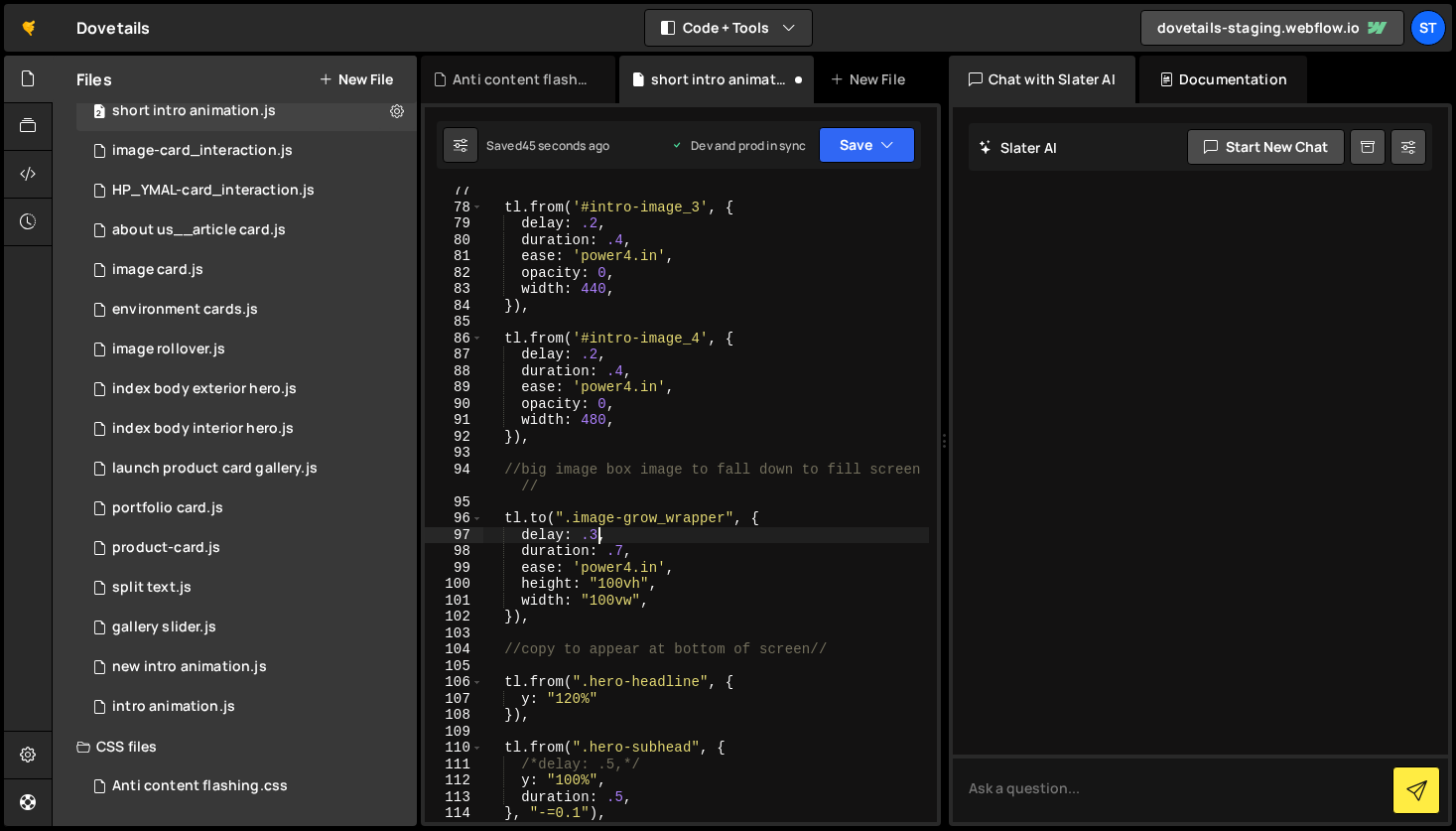 scroll, scrollTop: 0, scrollLeft: 7, axis: horizontal 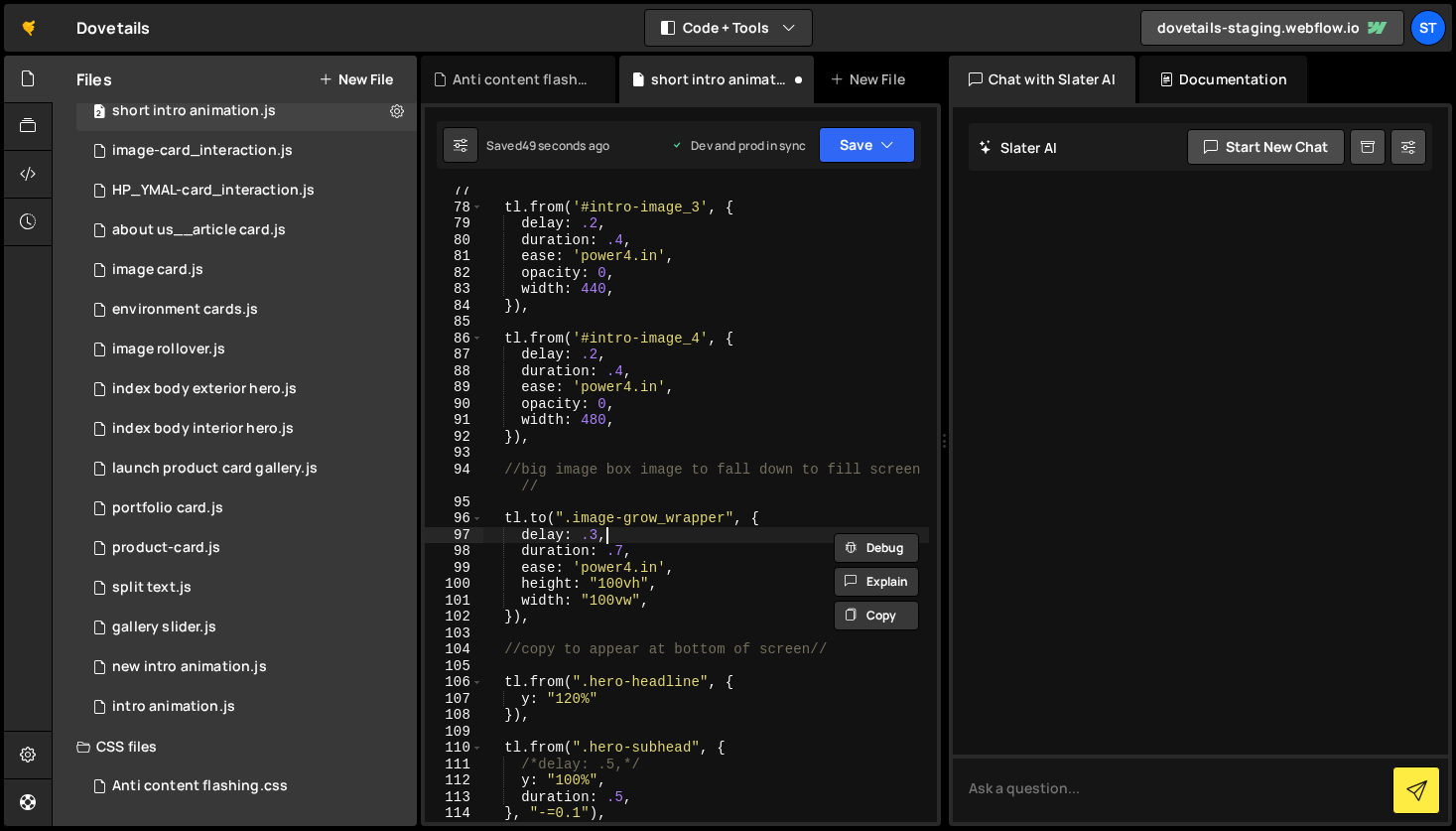 click on "tl . from ( '#intro-image_3' ,   {       delay :   .2 ,       duration :   .4 ,       ease :   'power4.in' ,       opacity :   0 ,       width :   440 ,    }) ,    tl . from ( '#intro-image_4' ,   {       delay :   .2 ,       duration :   .4 ,       ease :   'power4.in' ,       opacity :   0 ,       width :   480 ,    }) ,    //big image box image to fall down to fill screen      //    tl . to ( ".image-grow_wrapper" ,   {       delay :   .3 ,       duration :   .7 ,       ease :   'power4.in' ,       height :   "100vh" ,       width :   "100vw" ,    }) ,    //copy to appear at bottom of screen//    tl . from ( ".hero-headline" ,   {       y :   "120%"    }) ,    tl . from ( ".hero-subhead" ,   {       /*delay: .5,*/       y :   "100%" ,       duration :   .5 ,    } ,   "-=0.1" ) ," at bounding box center (706, 516) 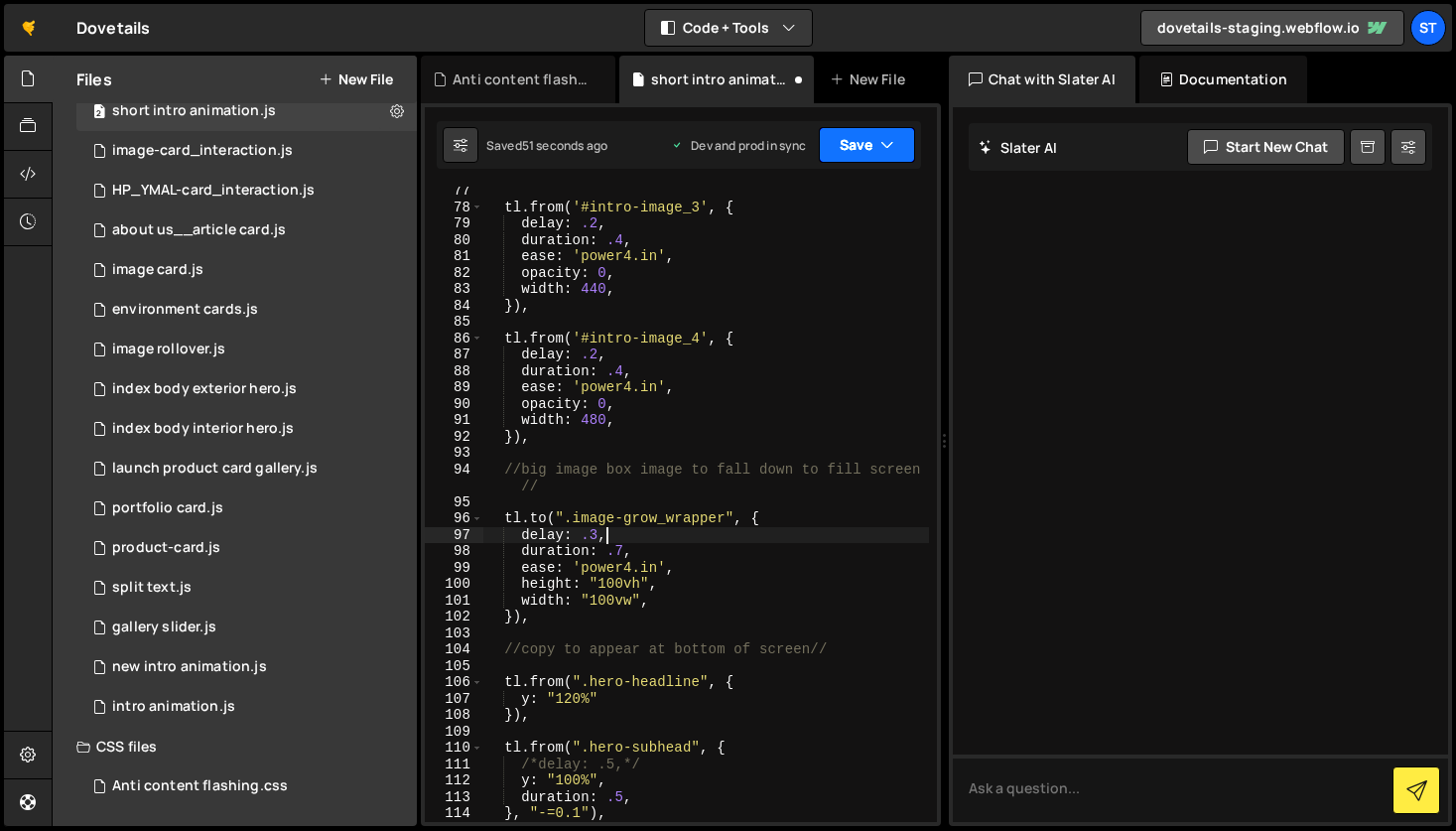 click on "Save" at bounding box center (866, 145) 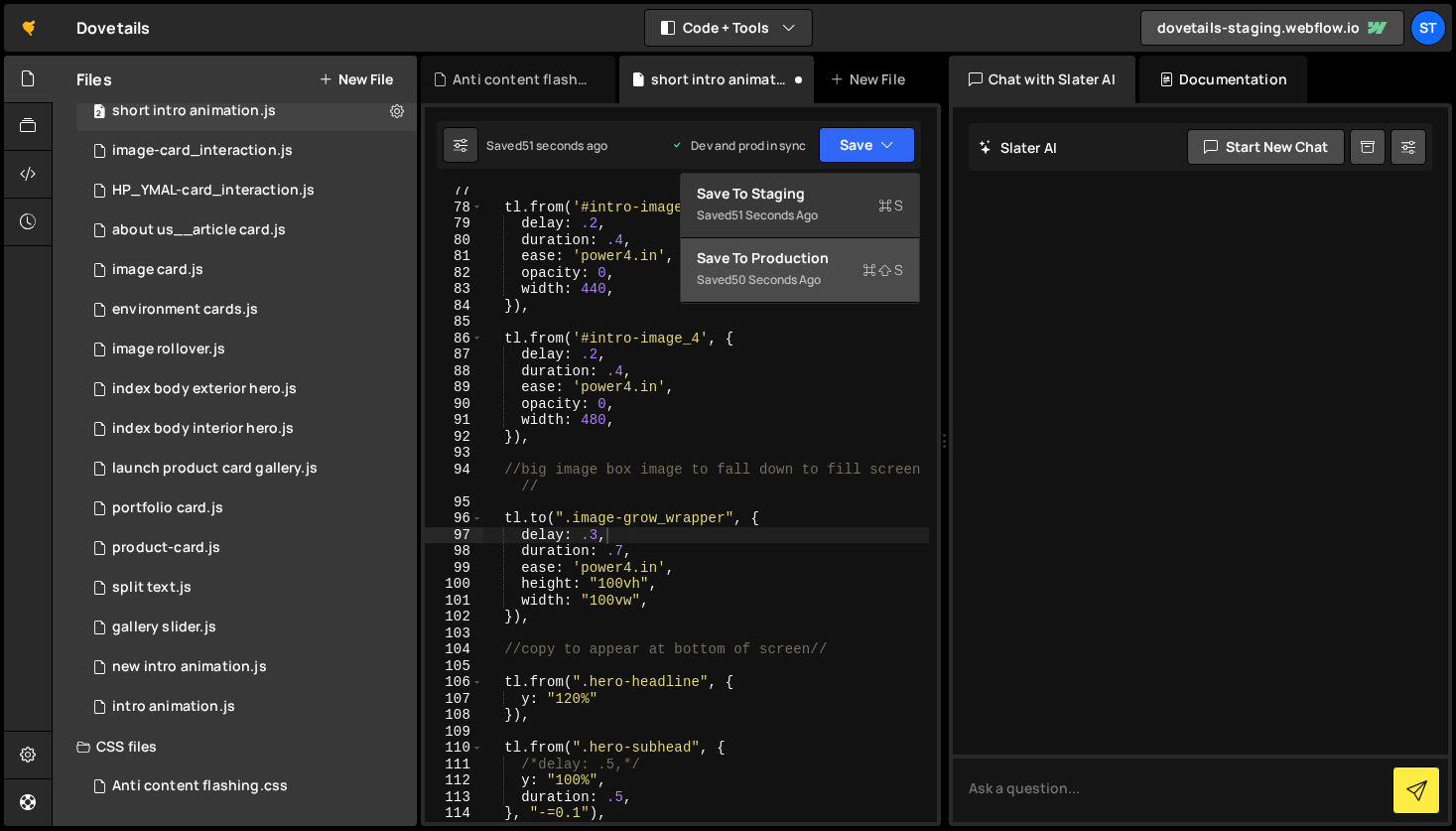 click on "Save to Production
S
Saved  50 seconds ago" at bounding box center [800, 270] 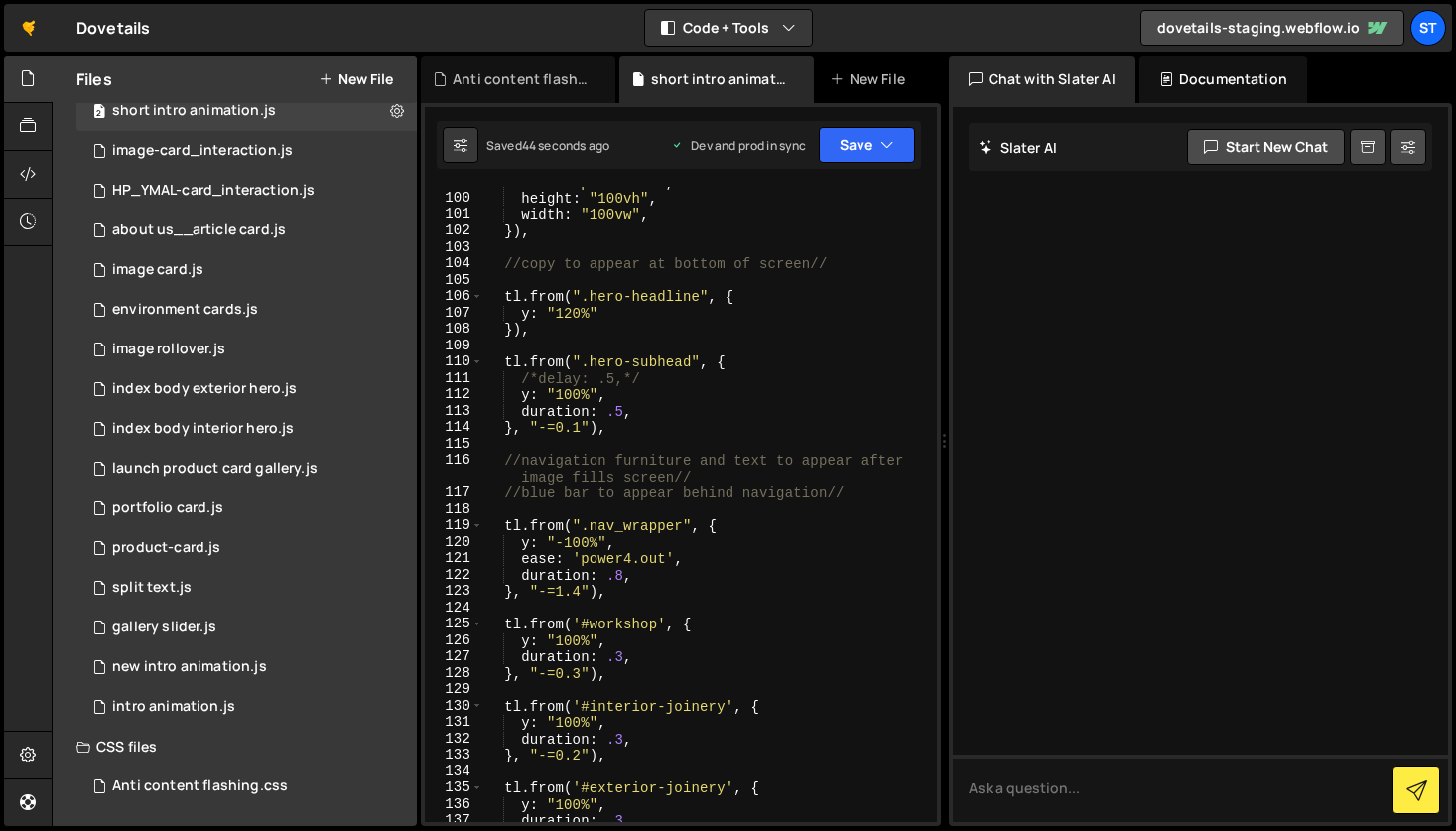 scroll, scrollTop: 1670, scrollLeft: 0, axis: vertical 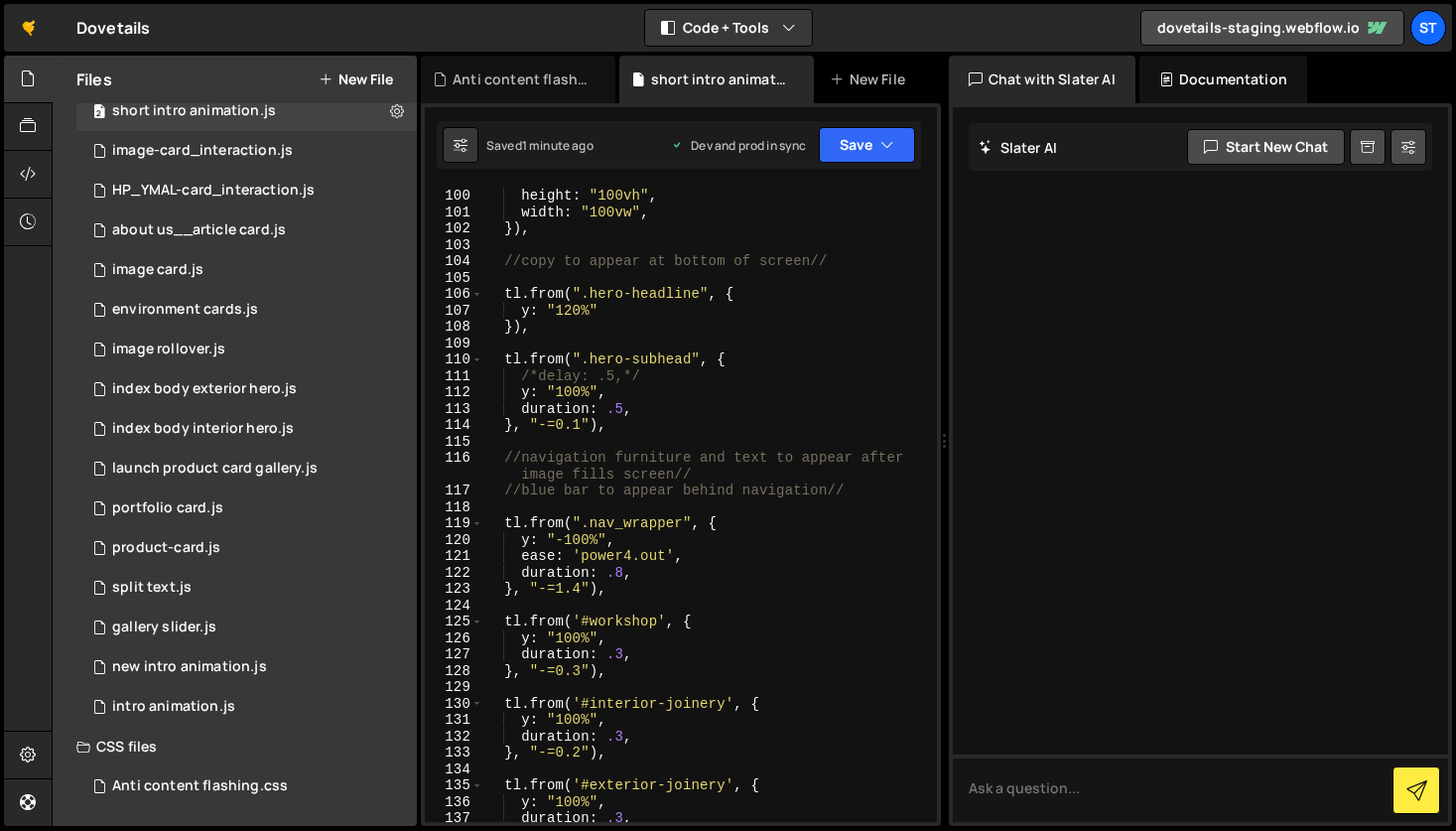 type on "duration: .8," 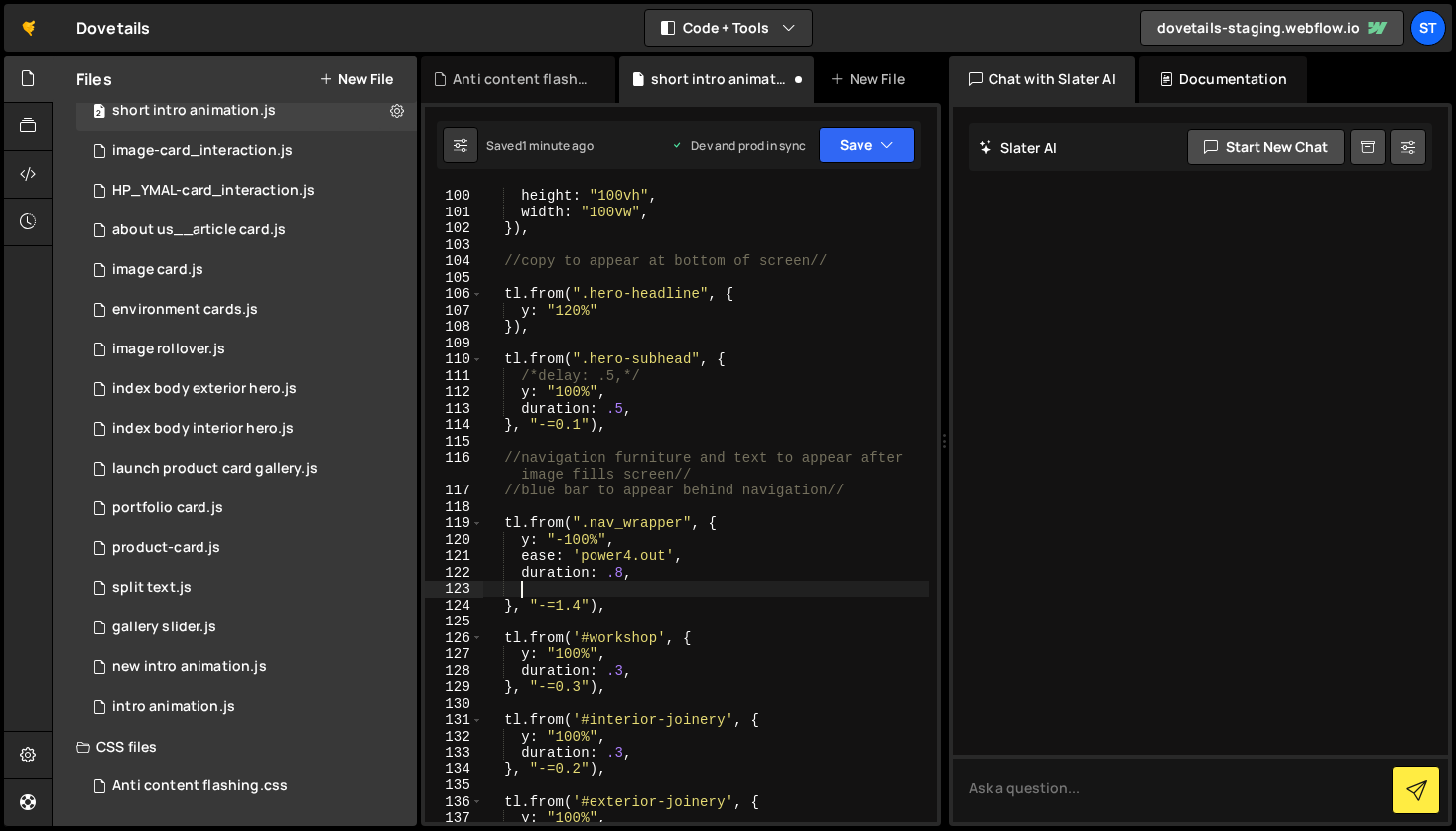 scroll, scrollTop: 0, scrollLeft: 1, axis: horizontal 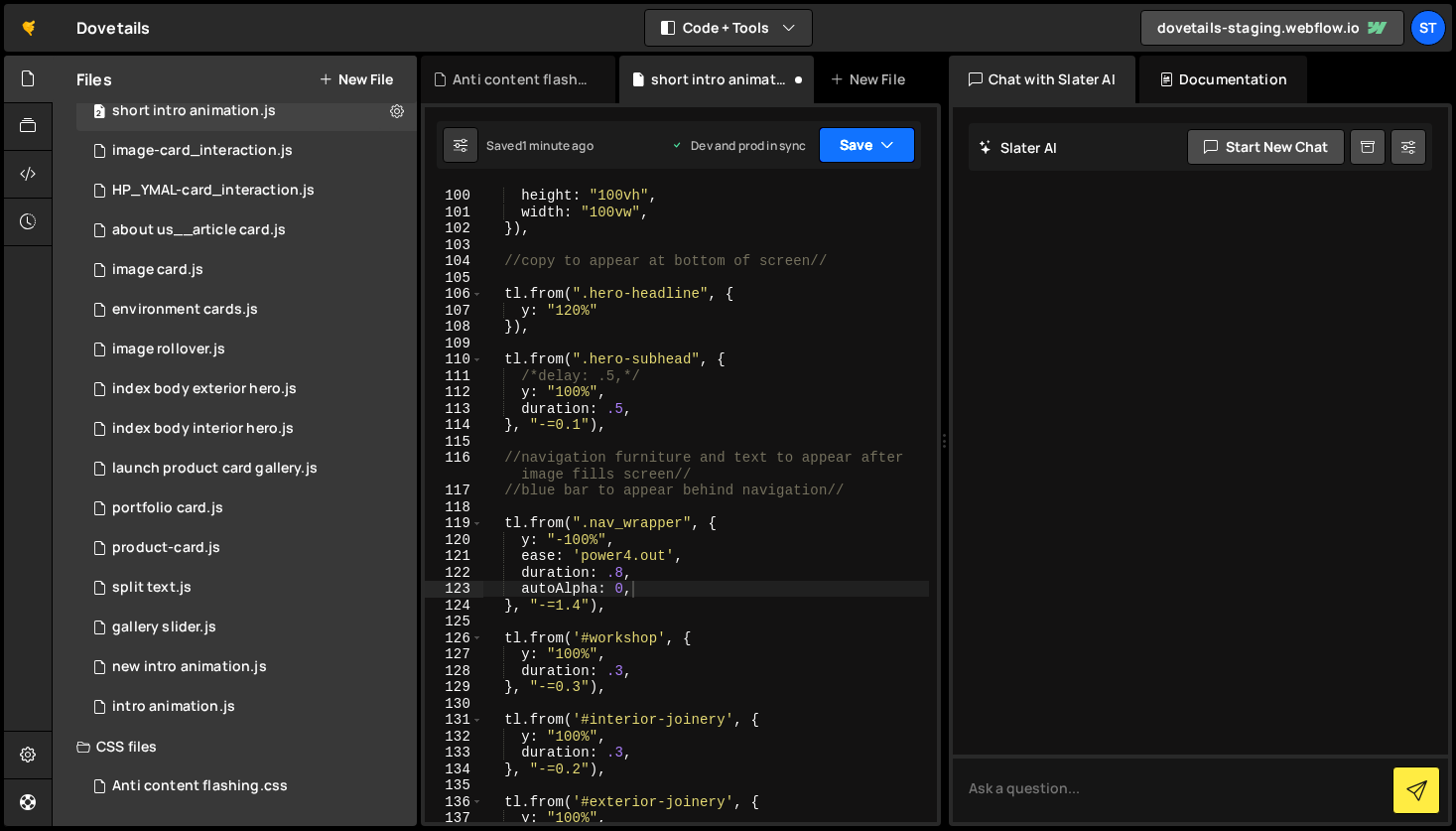 click at bounding box center (887, 145) 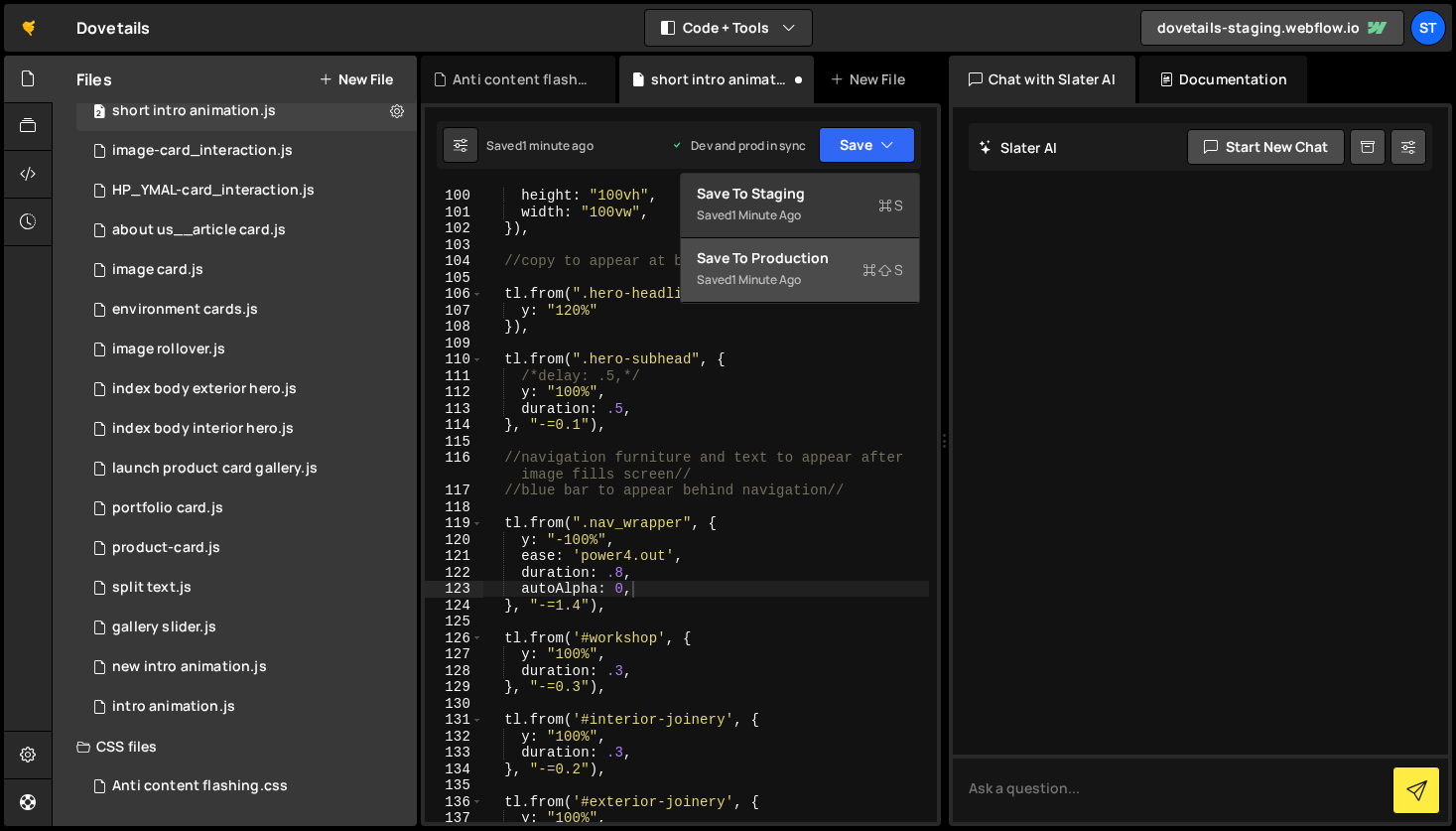 click on "Save to Production
S
Saved  1 minute ago" at bounding box center [800, 270] 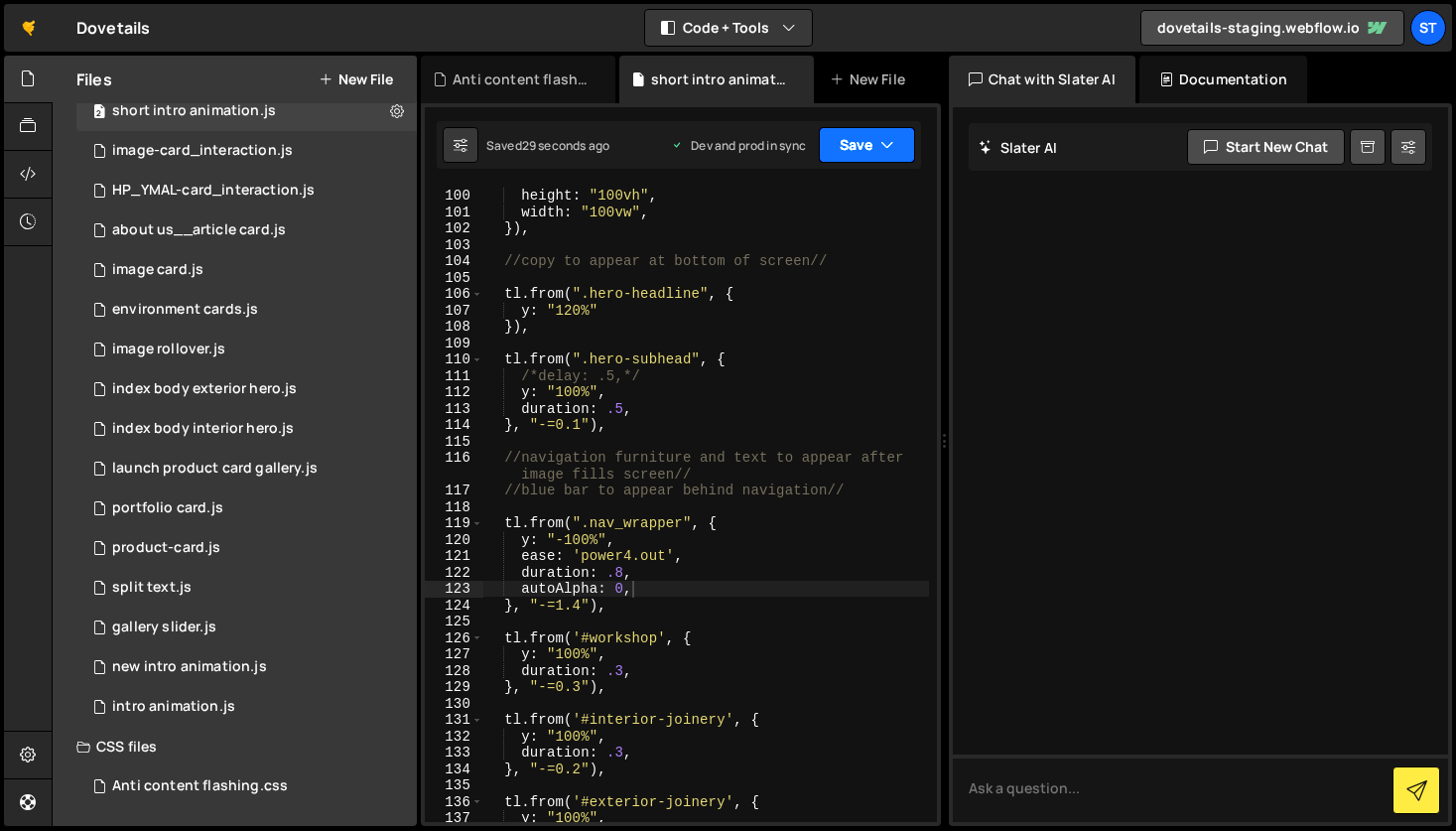 click at bounding box center (887, 145) 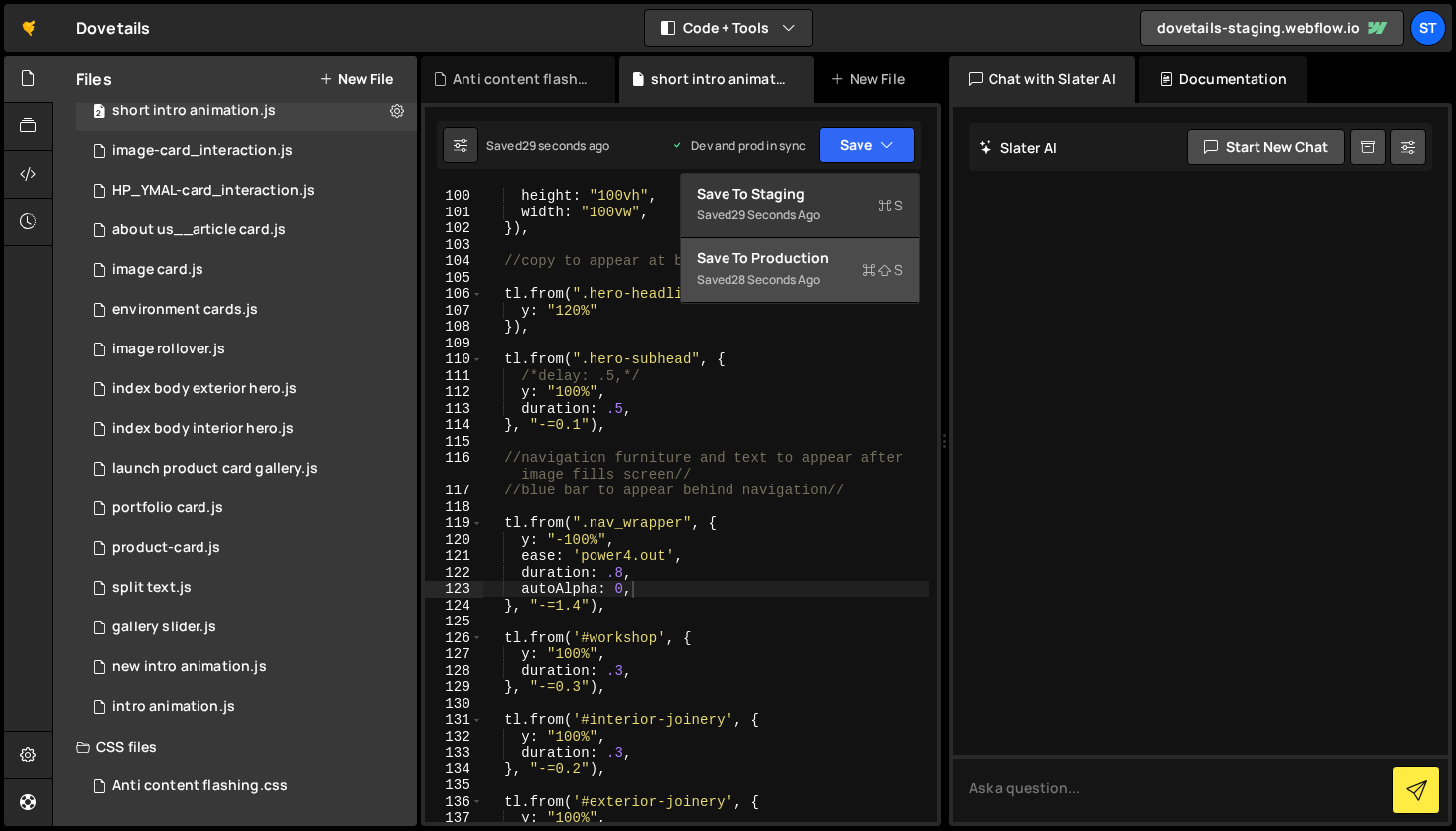 click on "Save to Production
S
Saved  28 seconds ago" at bounding box center (800, 270) 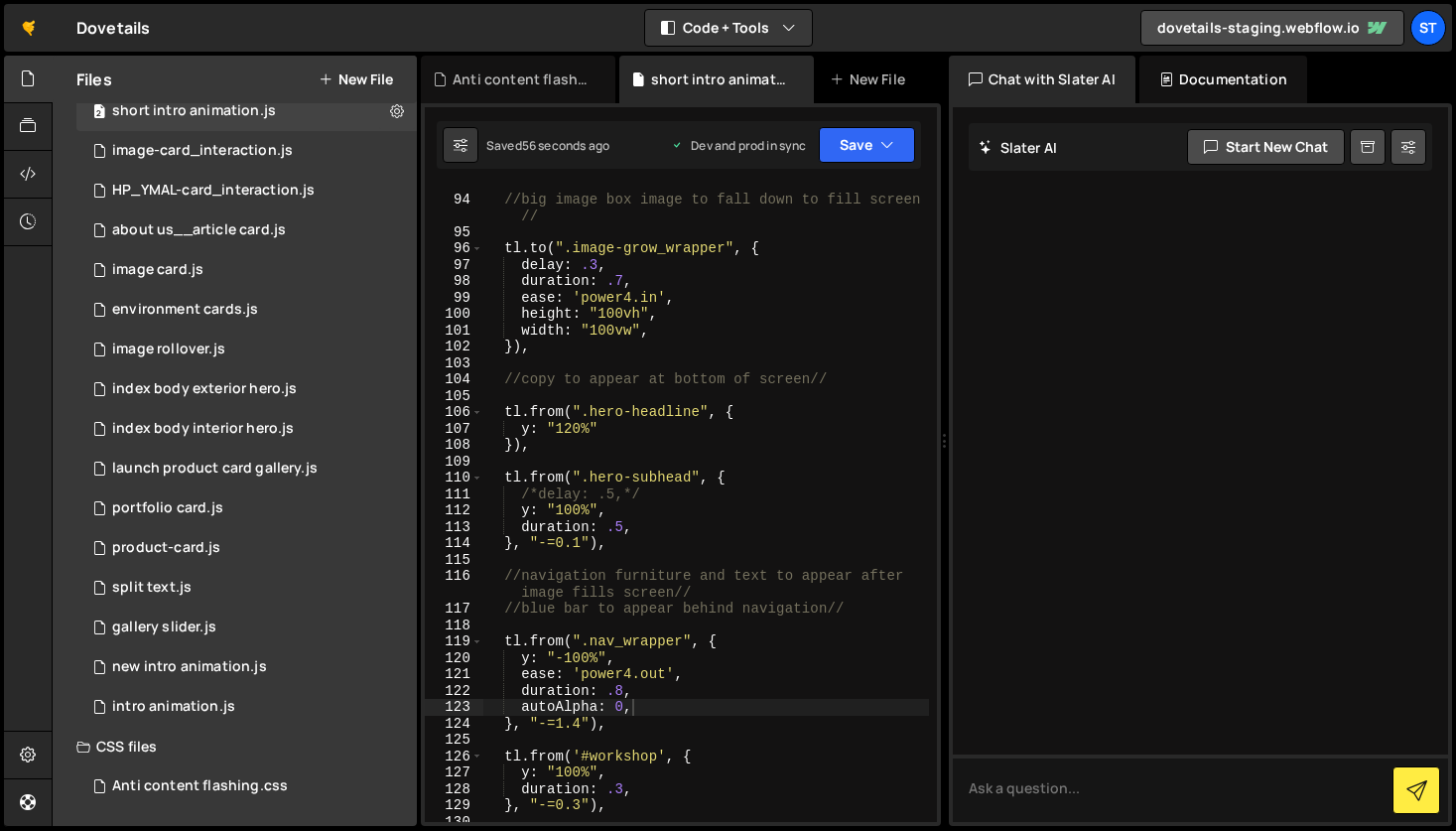 scroll, scrollTop: 1543, scrollLeft: 0, axis: vertical 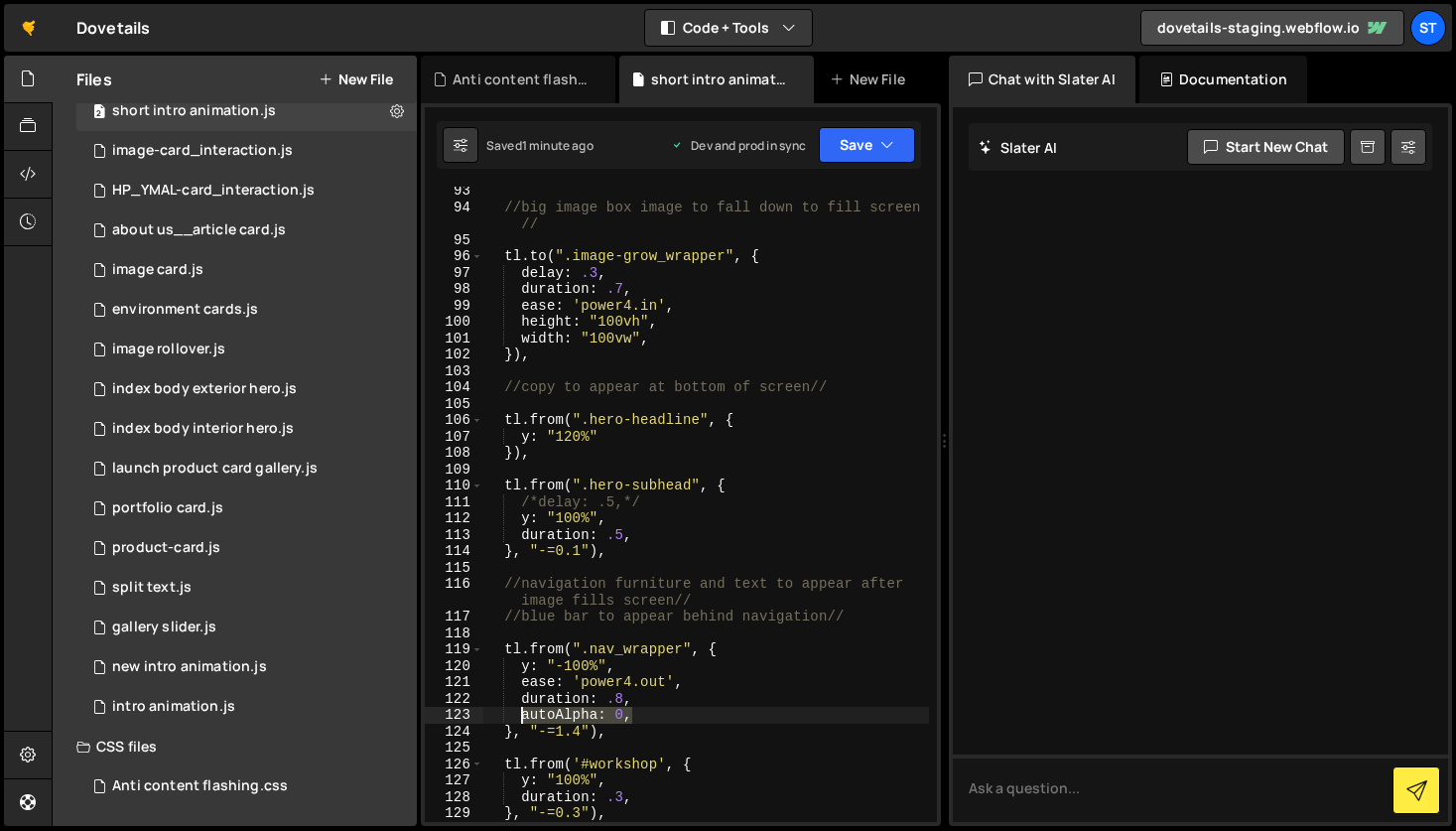 drag, startPoint x: 631, startPoint y: 722, endPoint x: 522, endPoint y: 722, distance: 109 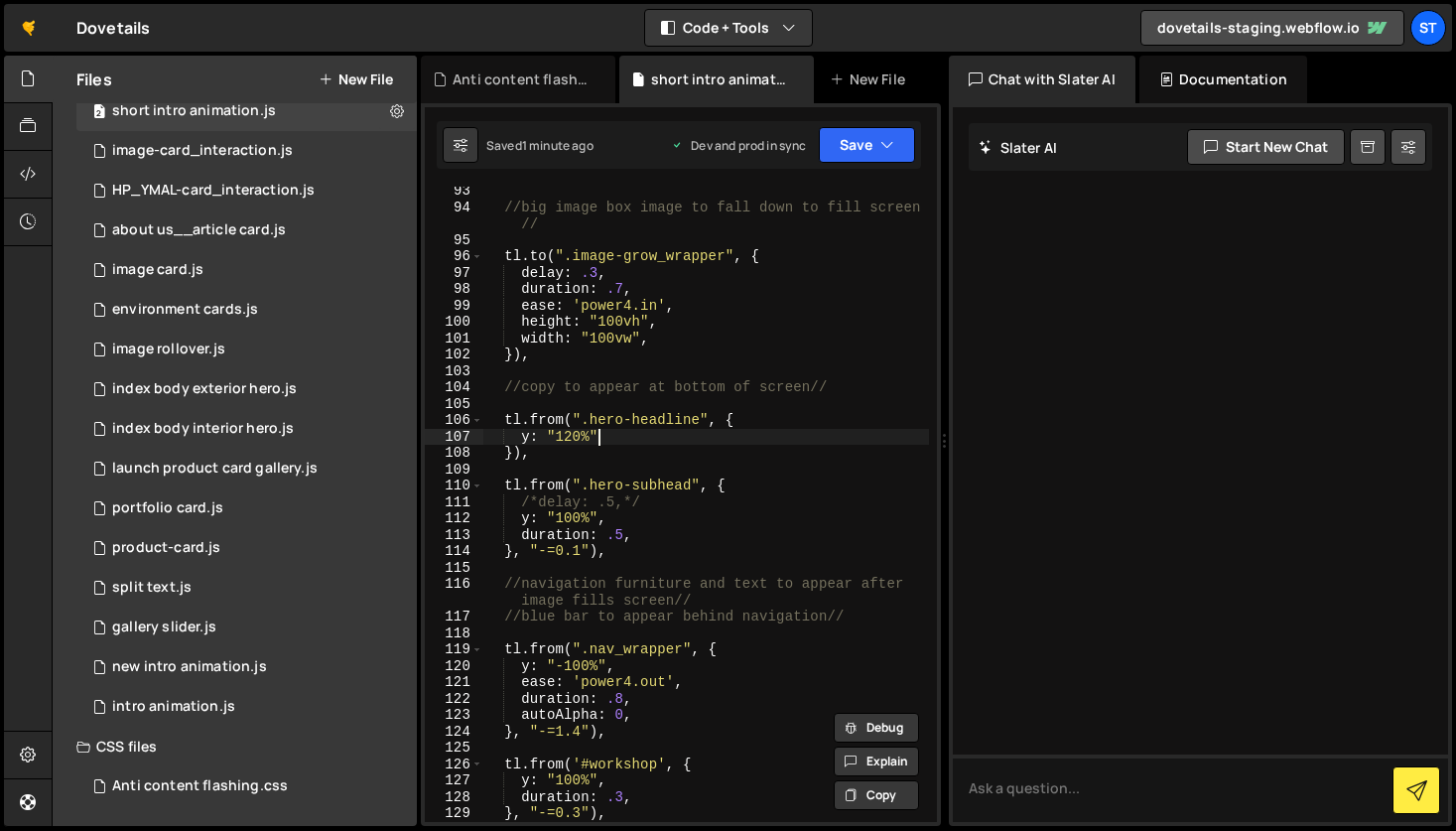 click on "//big image box image to fall down to fill screen      //    tl . to ( ".image-grow_wrapper" ,   {       delay :   .3 ,       duration :   .7 ,       ease :   'power4.in' ,       height :   "100vh" ,       width :   "100vw" ,    }) ,    //copy to appear at bottom of screen//    tl . from ( ".hero-headline" ,   {       y :   "120%"    }) ,    tl . from ( ".hero-subhead" ,   {       /*delay: .5,*/       y :   "100%" ,       duration :   .5 ,    } ,   "-=0.1" ) ,    //navigation furniture and text to appear after       image fills screen//    //blue bar to appear behind navigation//    tl . from ( ".nav_wrapper" ,   {       y :   "-100%" ,       ease :   'power4.out' ,       duration :   .8 ,       autoAlpha :   0 ,    } ,   "-=1.4" ) ,    tl . from ( '#workshop' ,   {       y :   "100%" ,       duration :   .3 ,    } ,   "-=0.3" ) ," at bounding box center (706, 516) 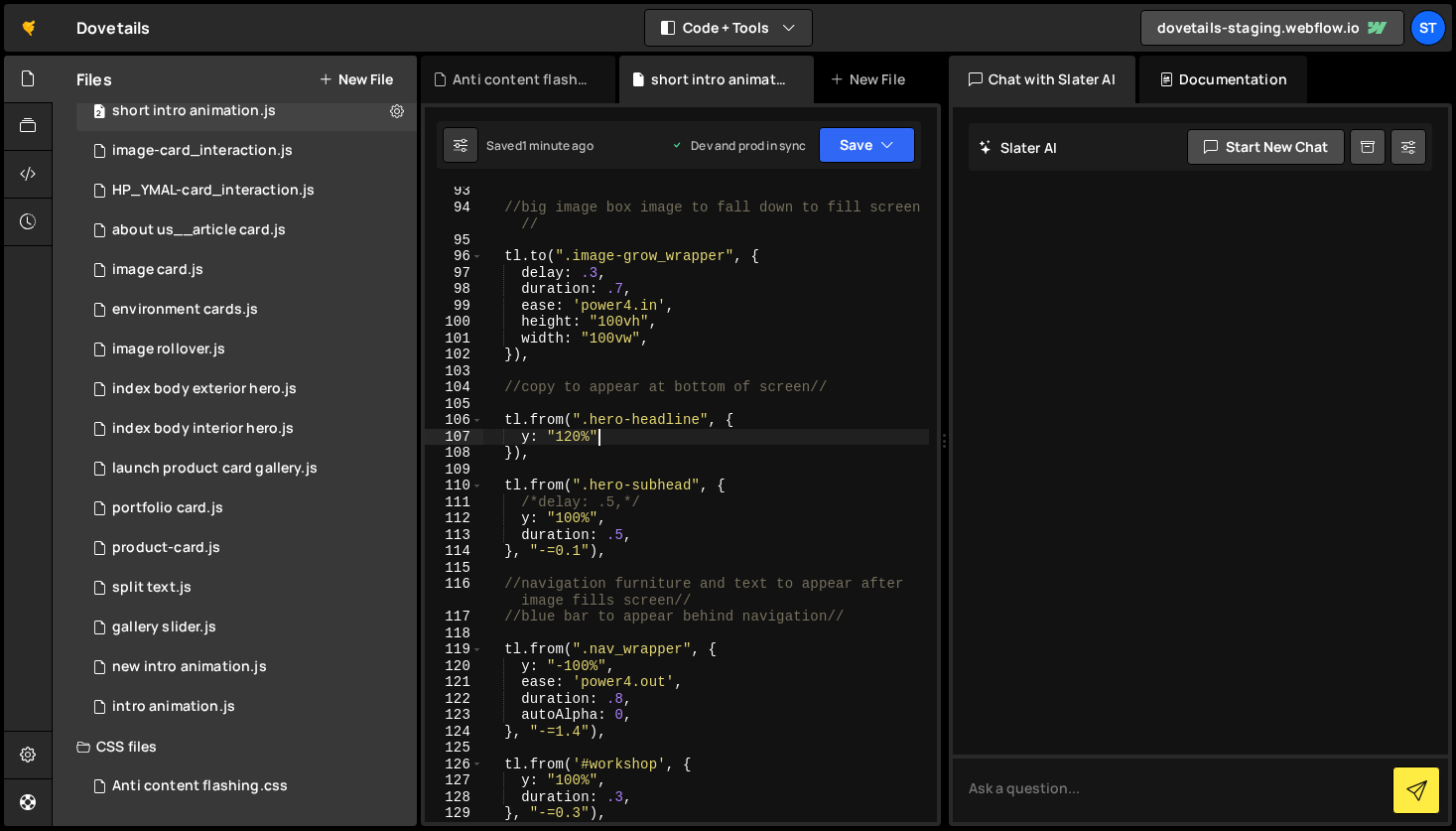 type on "y: "120%"," 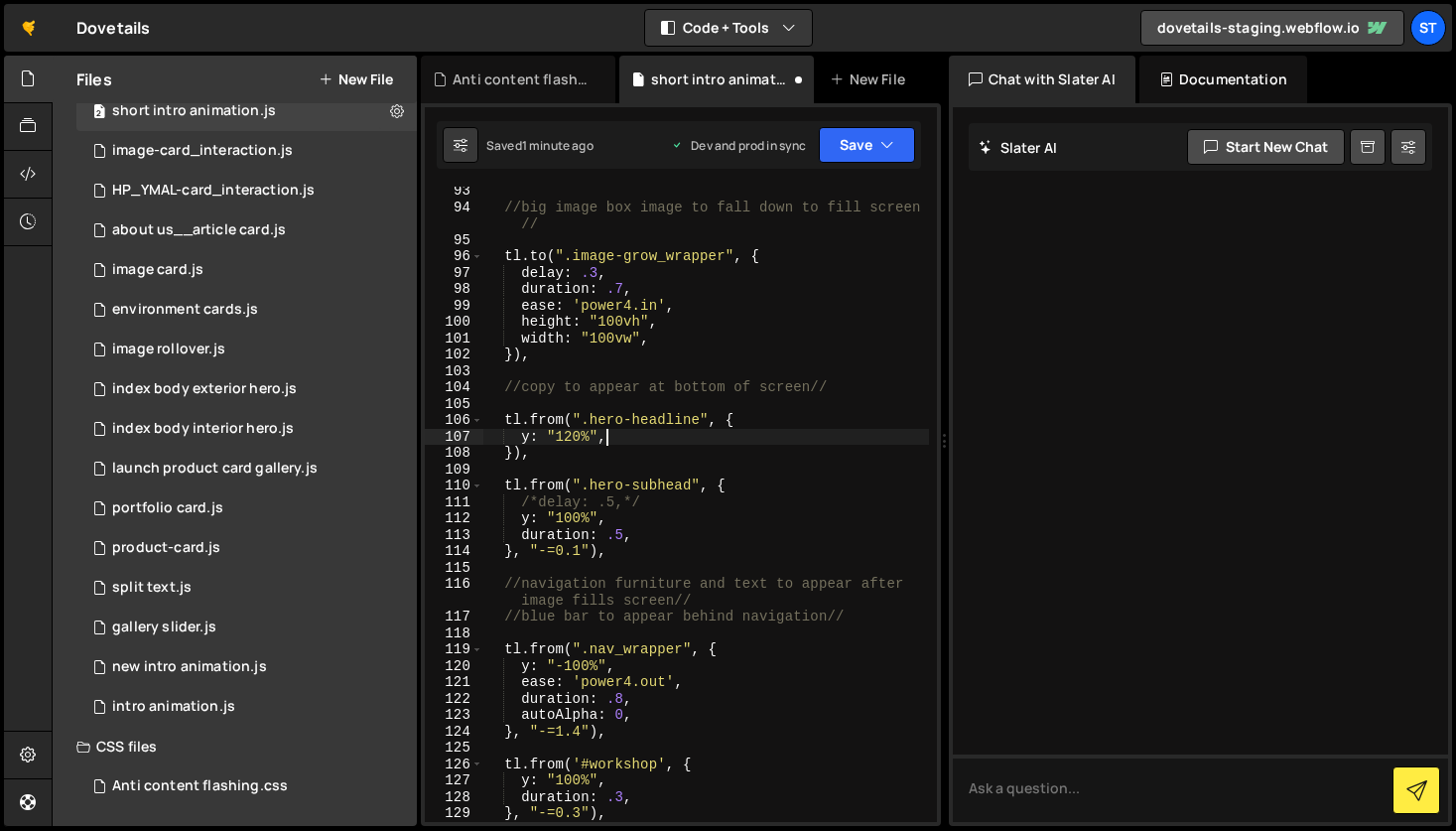 scroll, scrollTop: 0, scrollLeft: 1, axis: horizontal 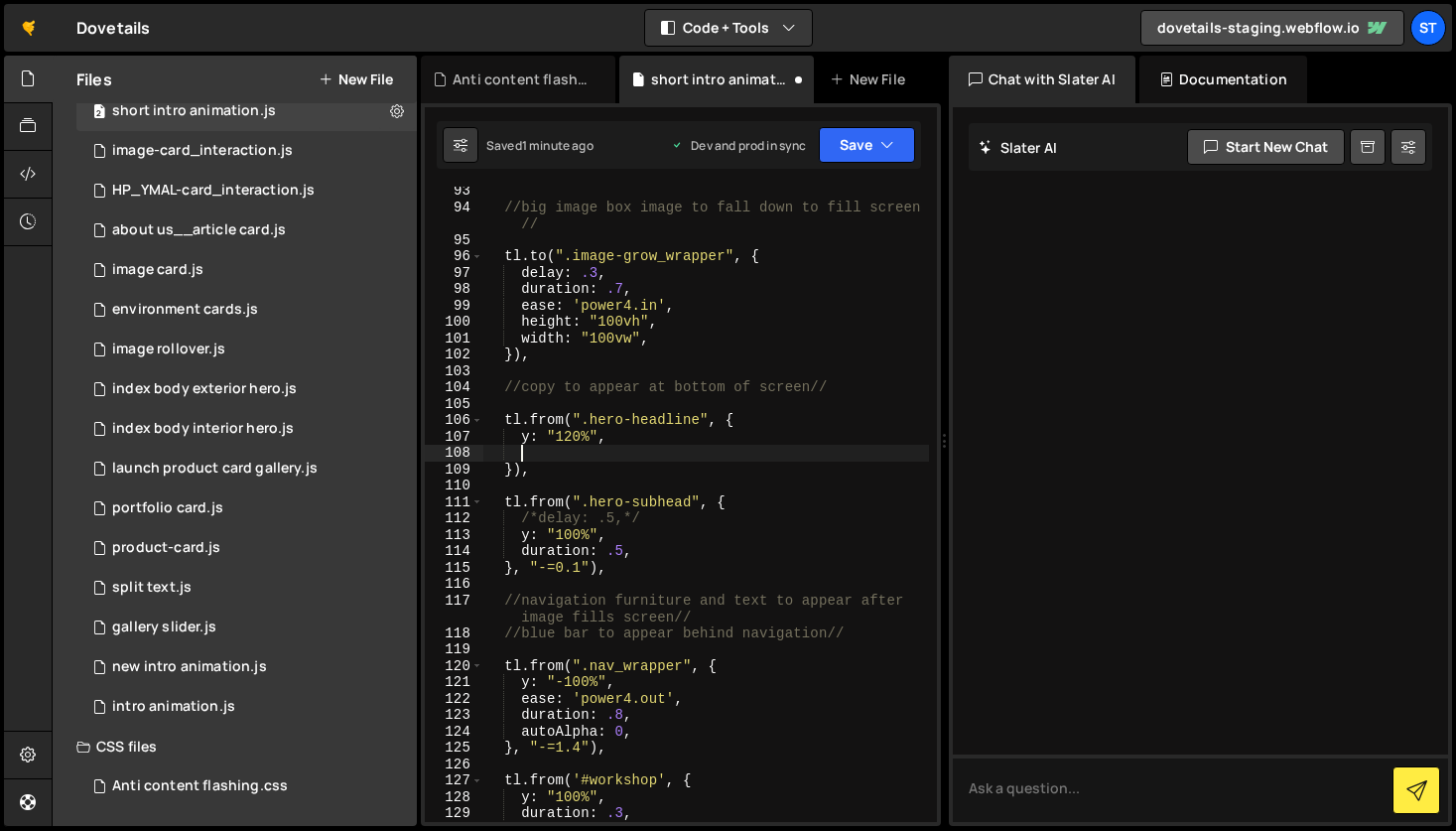 paste on "autoAlpha: 0," 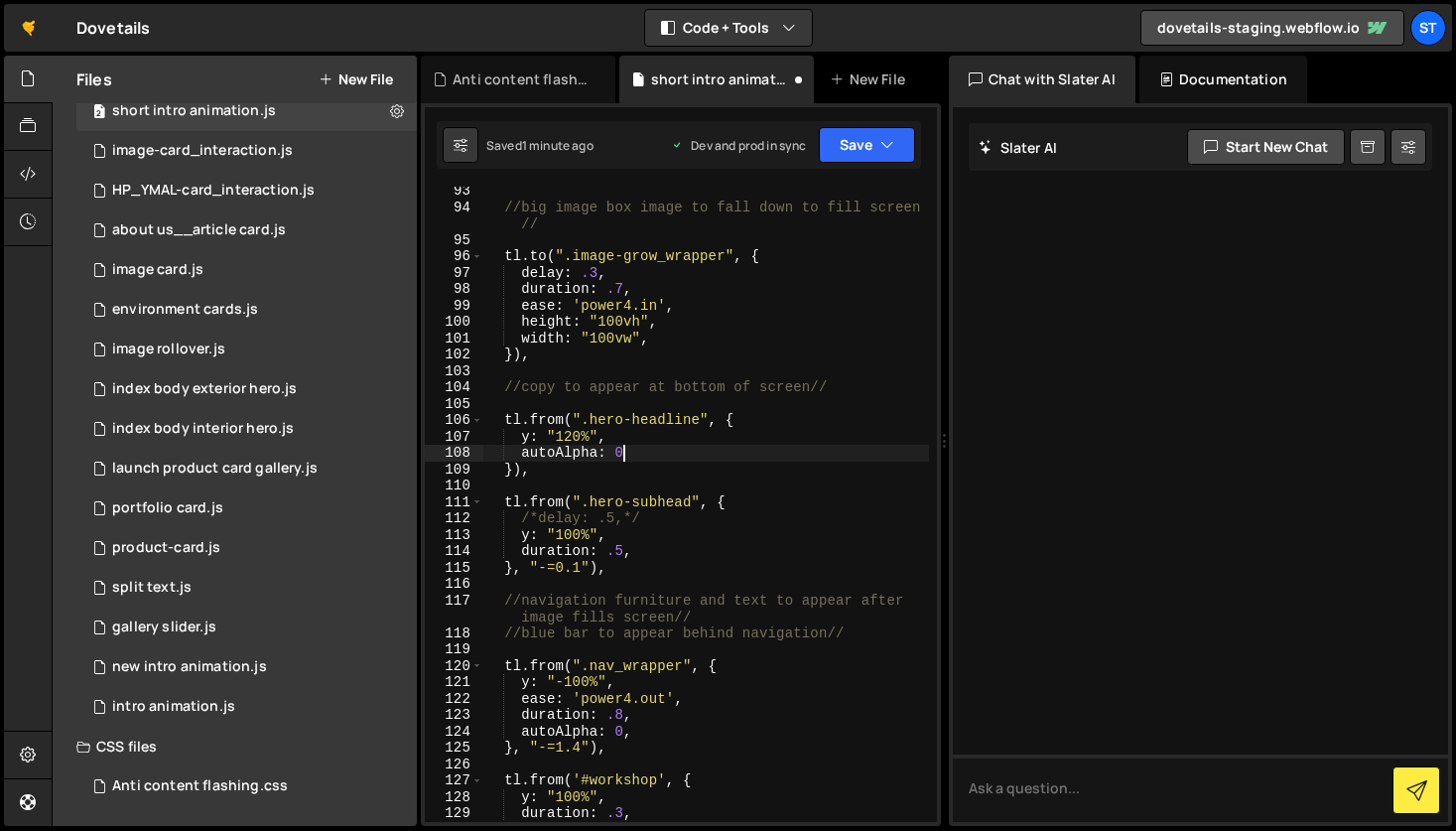 click on "//big image box image to fall down to fill screen      //    tl . to ( ".image-grow_wrapper" ,   {       delay :   .3 ,       duration :   .7 ,       ease :   'power4.in' ,       height :   "100vh" ,       width :   "100vw" ,    }) ,    //copy to appear at bottom of screen//    tl . from ( ".hero-headline" ,   {       y :   "120%" ,       autoAlpha :   0    }) ,    tl . from ( ".hero-subhead" ,   {       /*delay: .5,*/       y :   "100%" ,       duration :   .5 ,    } ,   "-=0.1" ) ,    //navigation furniture and text to appear after       image fills screen//    //blue bar to appear behind navigation//    tl . from ( ".nav_wrapper" ,   {       y :   "-100%" ,       ease :   'power4.out' ,       duration :   .8 ,       autoAlpha :   0 ,    } ,   "-=1.4" ) ,    tl . from ( '#workshop' ,   {       y :   "100%" ,       duration :   .3 ,    } ,   "-=0.3" ) ," at bounding box center (706, 516) 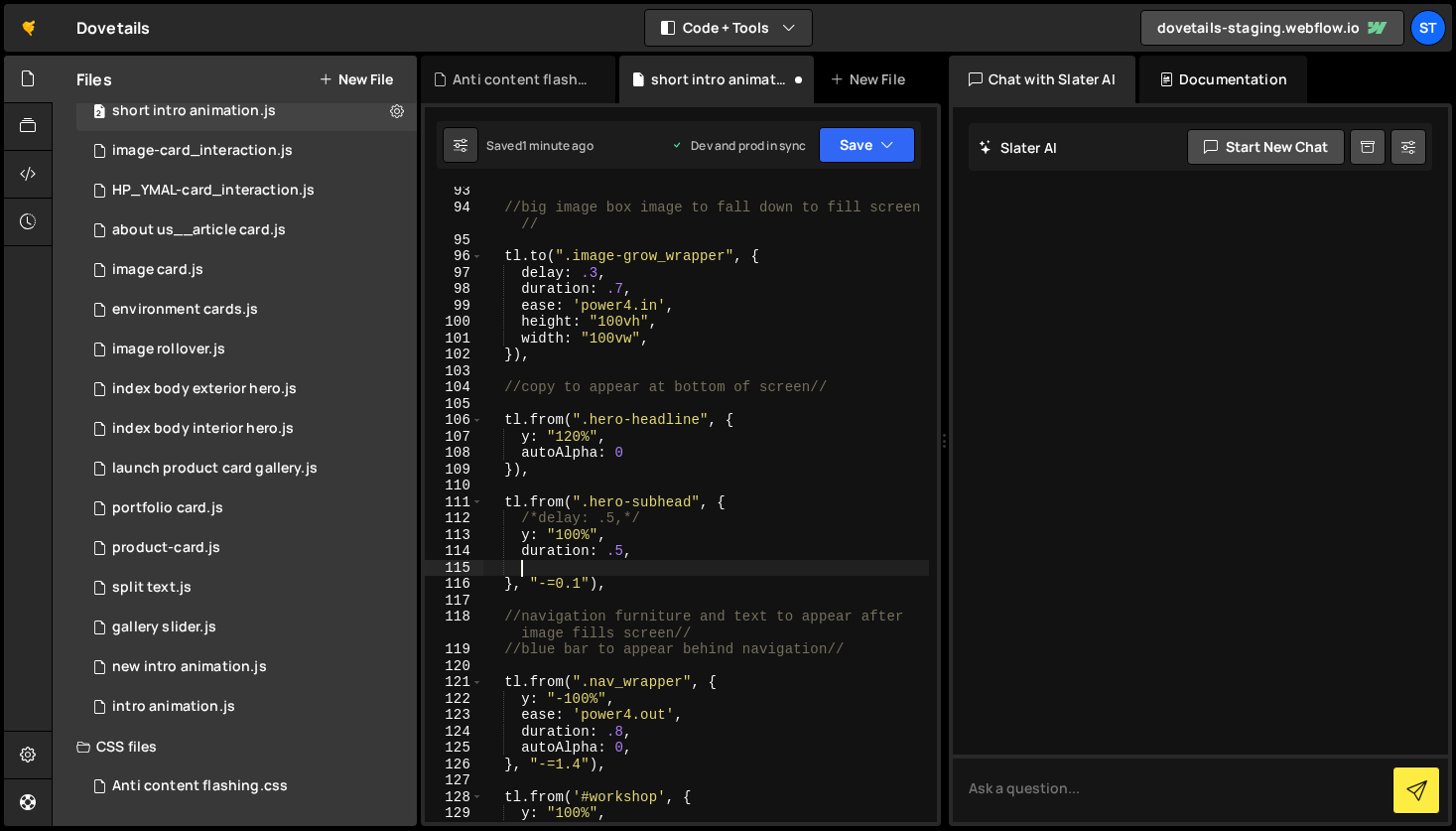 paste on "autoAlpha: 0," 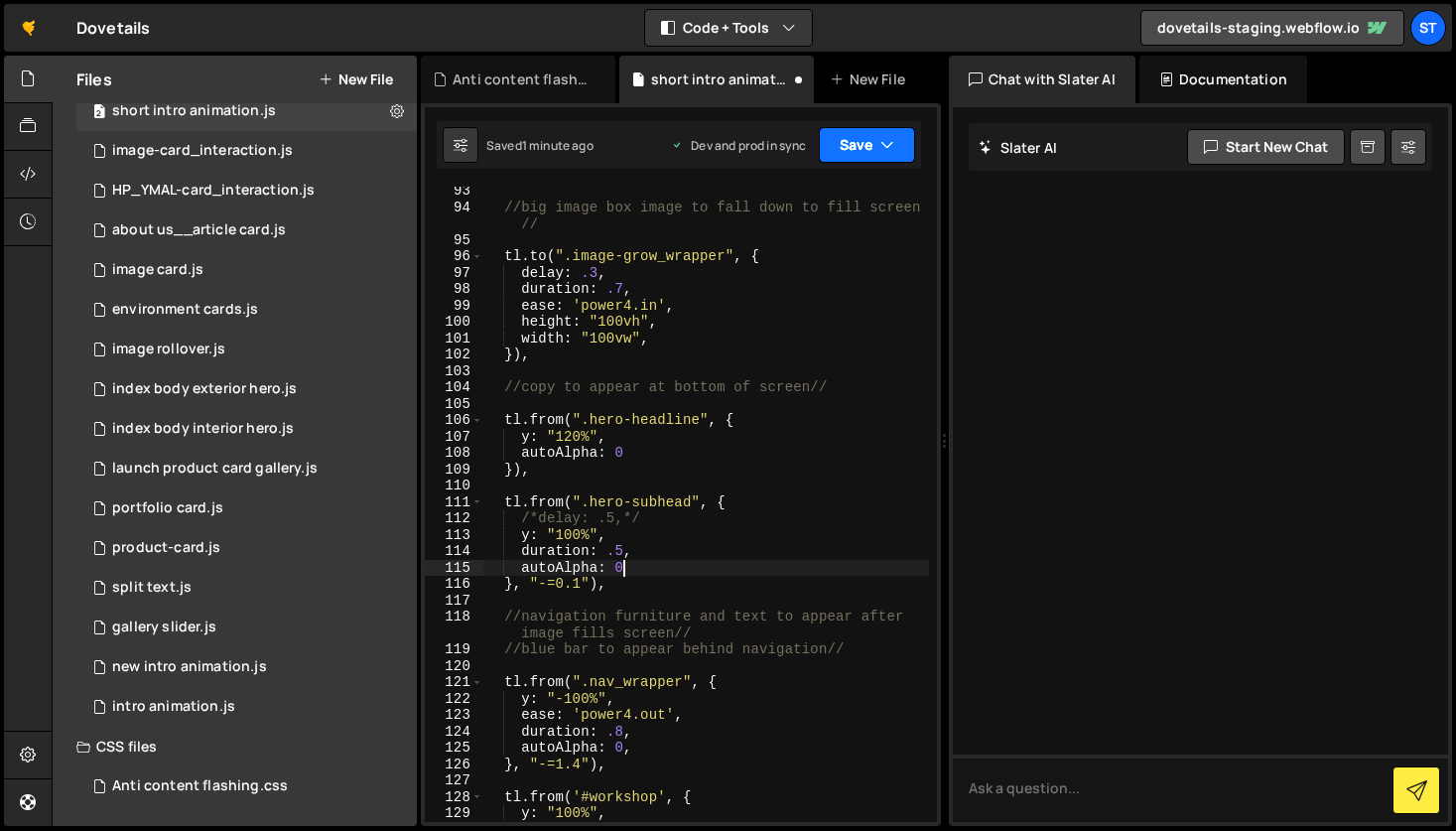 click on "Save" at bounding box center [866, 145] 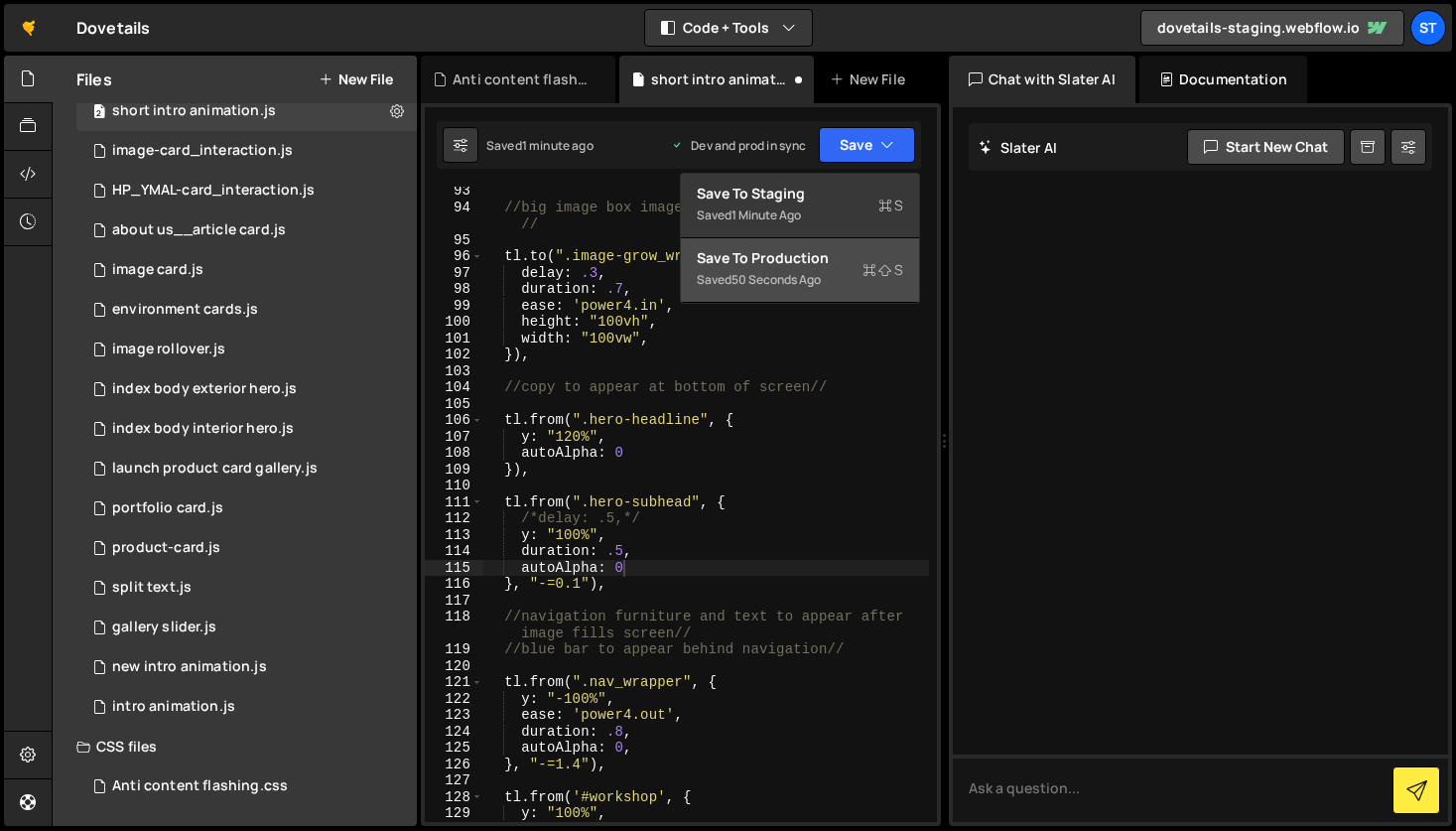click on "Save to Production
S
Saved  50 seconds ago" at bounding box center (800, 270) 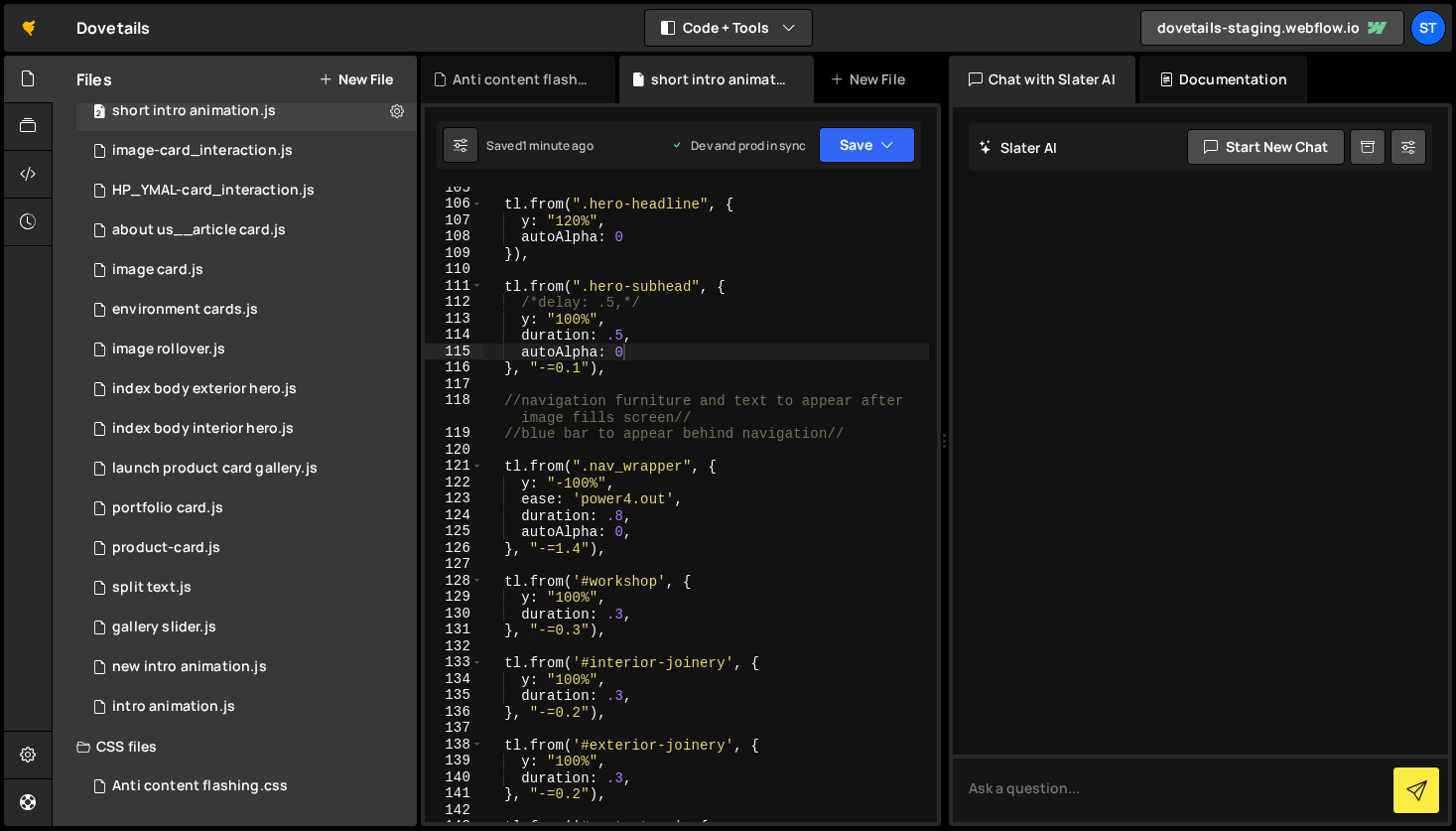scroll, scrollTop: 1766, scrollLeft: 0, axis: vertical 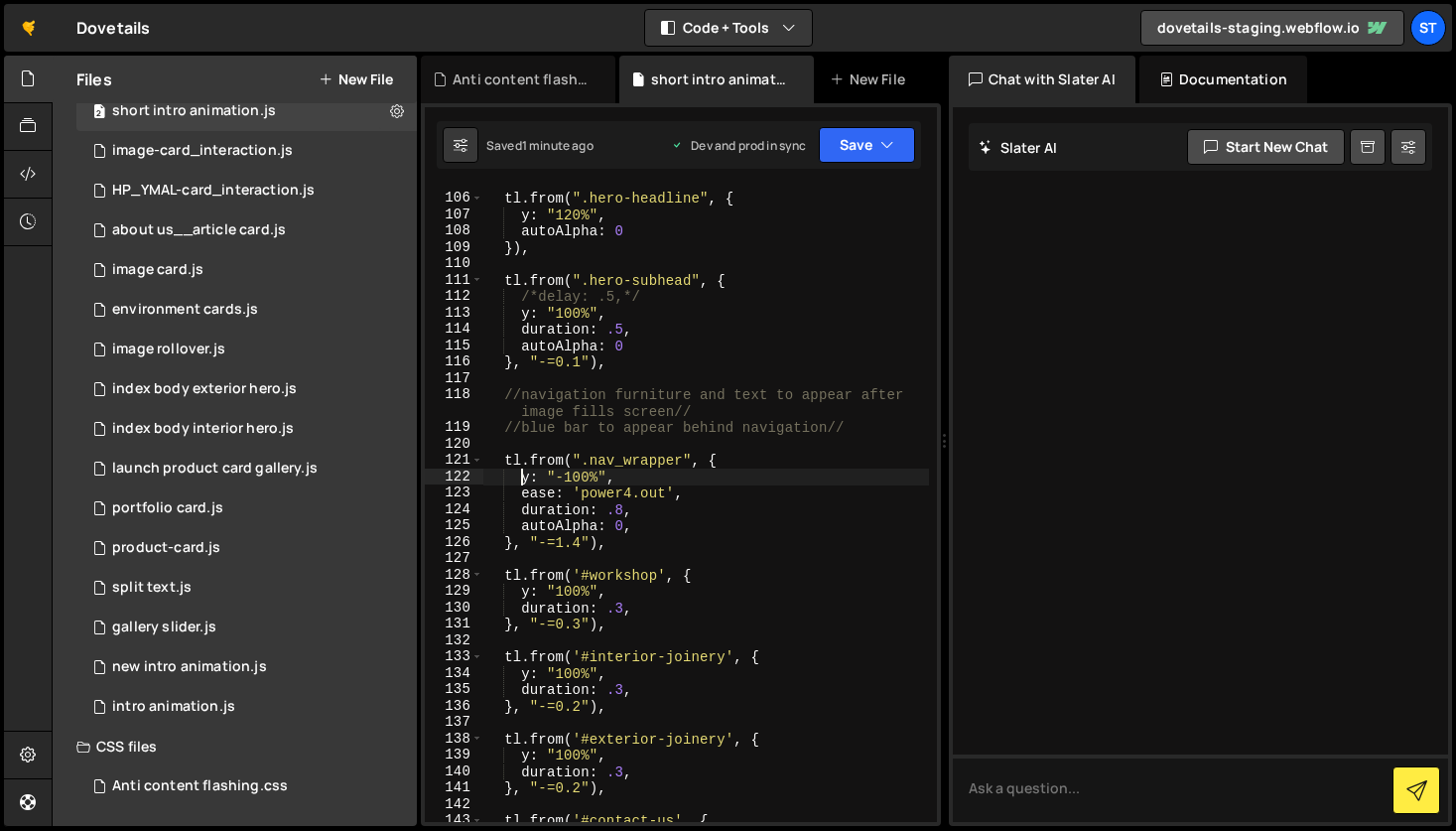 click on "tl . from ( ".hero-headline" ,   {       y :   "120%" ,       autoAlpha :   0    }) ,    tl . from ( ".hero-subhead" ,   {       /*delay: .5,*/       y :   "100%" ,       duration :   .5 ,       autoAlpha :   0    } ,   "-=0.1" ) ,    //navigation furniture and text to appear after       image fills screen//    //blue bar to appear behind navigation//    tl . from ( ".nav_wrapper" ,   {       y :   "-100%" ,       ease :   'power4.out' ,       duration :   .8 ,       autoAlpha :   0 ,    } ,   "-=1.4" ) ,    tl . from ( '#workshop' ,   {       y :   "100%" ,       duration :   .3 ,    } ,   "-=0.3" ) ,    tl . from ( '#interior-joinery' ,   {       y :   "100%" ,       duration :   .3 ,    } ,   "-=0.2" ) ,    tl . from ( '#exterior-joinery' ,   {       y :   "100%" ,       duration :   .3 ,    } ,   "-=0.2" ) ,    tl . from ( '#contact-us' ,   {" at bounding box center (706, 507) 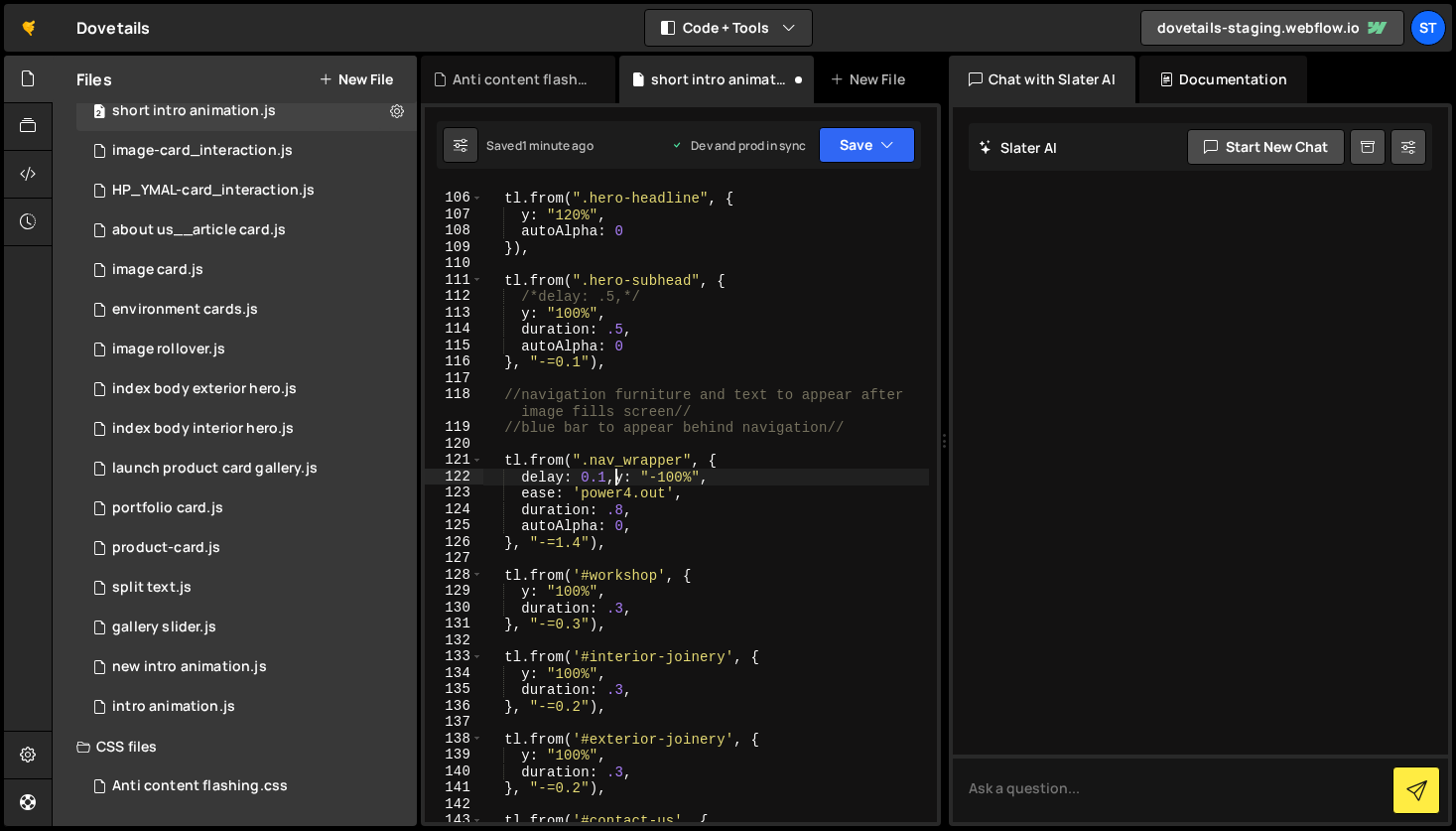 scroll, scrollTop: 0, scrollLeft: 3, axis: horizontal 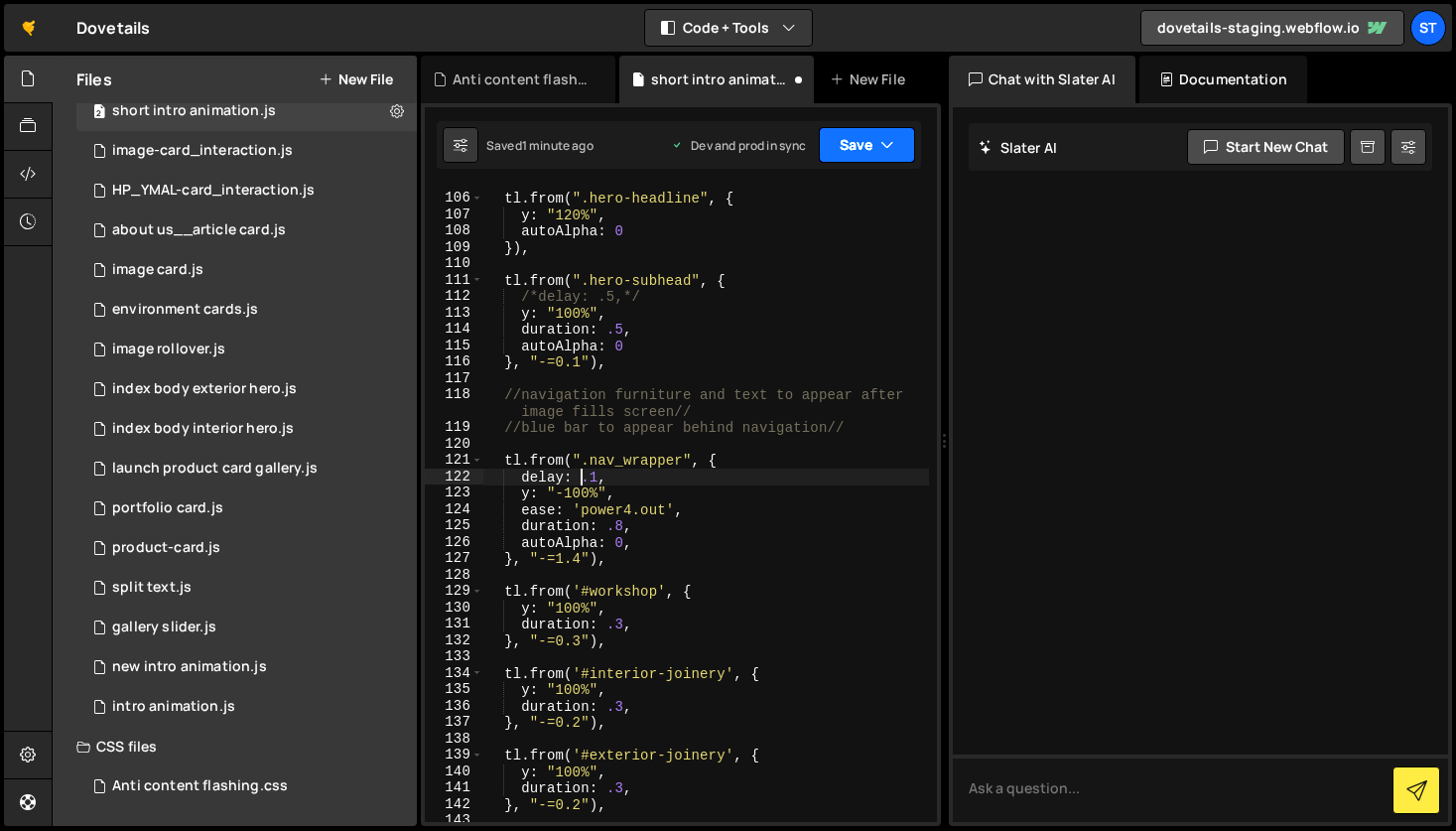 click on "Save" at bounding box center [866, 145] 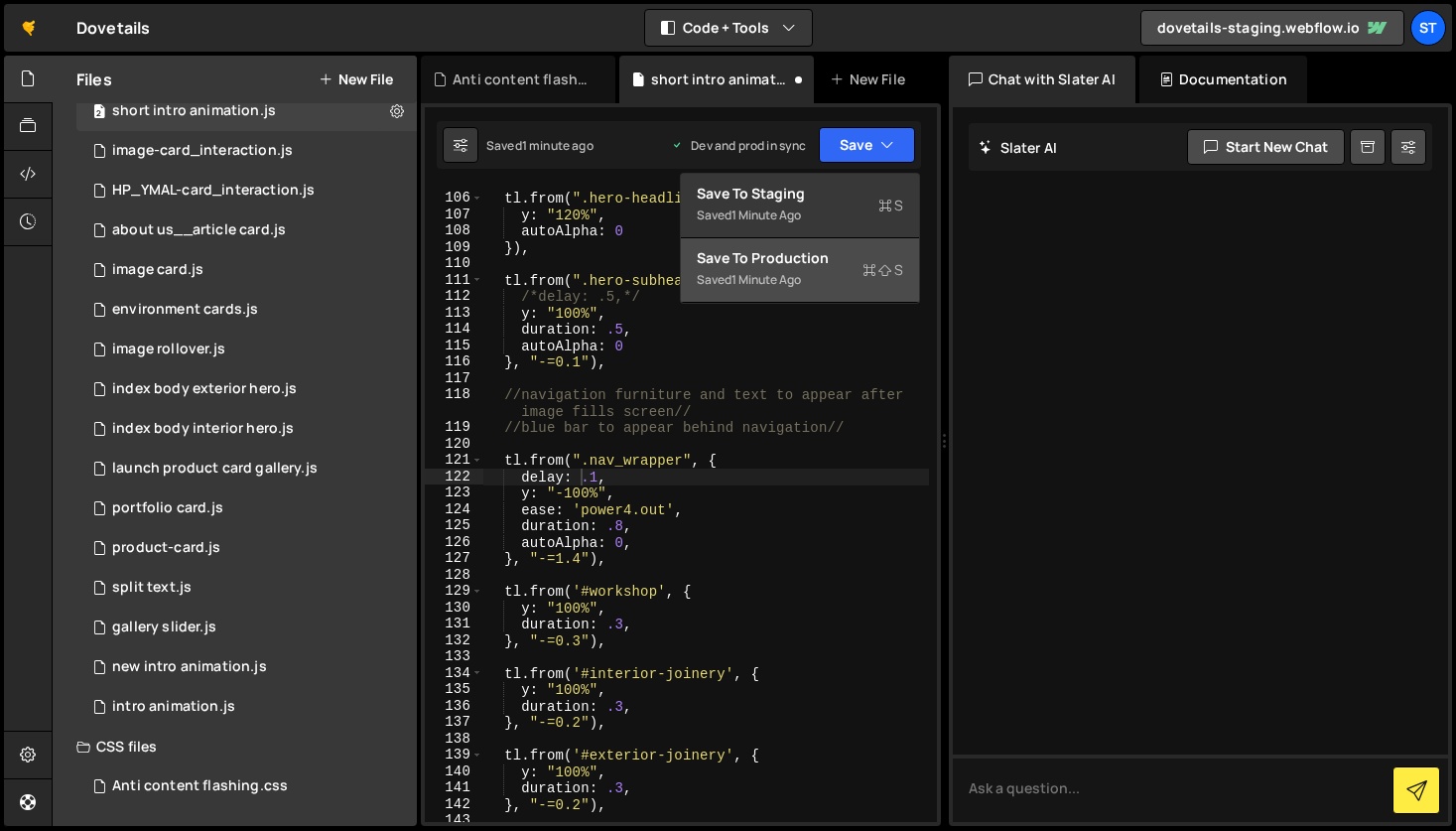 click on "Save to Production
S" at bounding box center [800, 258] 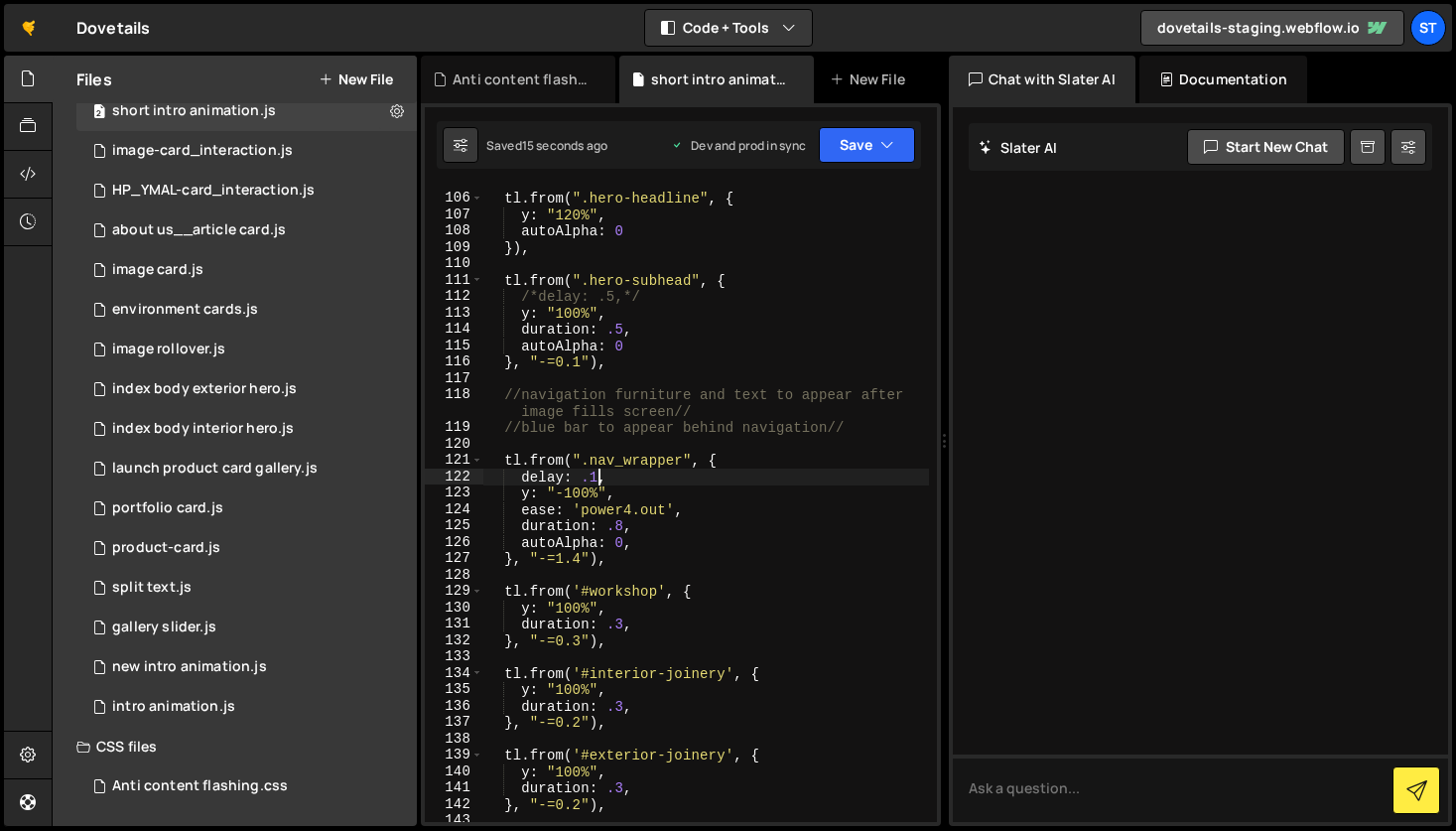 click on "tl . from ( ".hero-headline" ,   {       y :   "120%" ,       autoAlpha :   0    }) ,    tl . from ( ".hero-subhead" ,   {       /*delay: .5,*/       y :   "100%" ,       duration :   .5 ,       autoAlpha :   0    } ,   "-=0.1" ) ,    //navigation furniture and text to appear after       image fills screen//    //blue bar to appear behind navigation//    tl . from ( ".nav_wrapper" ,   {       delay :   .1 ,       y :   "-100%" ,       ease :   'power4.out' ,       duration :   .8 ,       autoAlpha :   0 ,    } ,   "-=1.4" ) ,    tl . from ( '#workshop' ,   {       y :   "100%" ,       duration :   .3 ,    } ,   "-=0.3" ) ,    tl . from ( '#interior-joinery' ,   {       y :   "100%" ,       duration :   .3 ,    } ,   "-=0.2" ) ,    tl . from ( '#exterior-joinery' ,   {       y :   "100%" ,       duration :   .3 ,    } ,   "-=0.2" ) ," at bounding box center (706, 507) 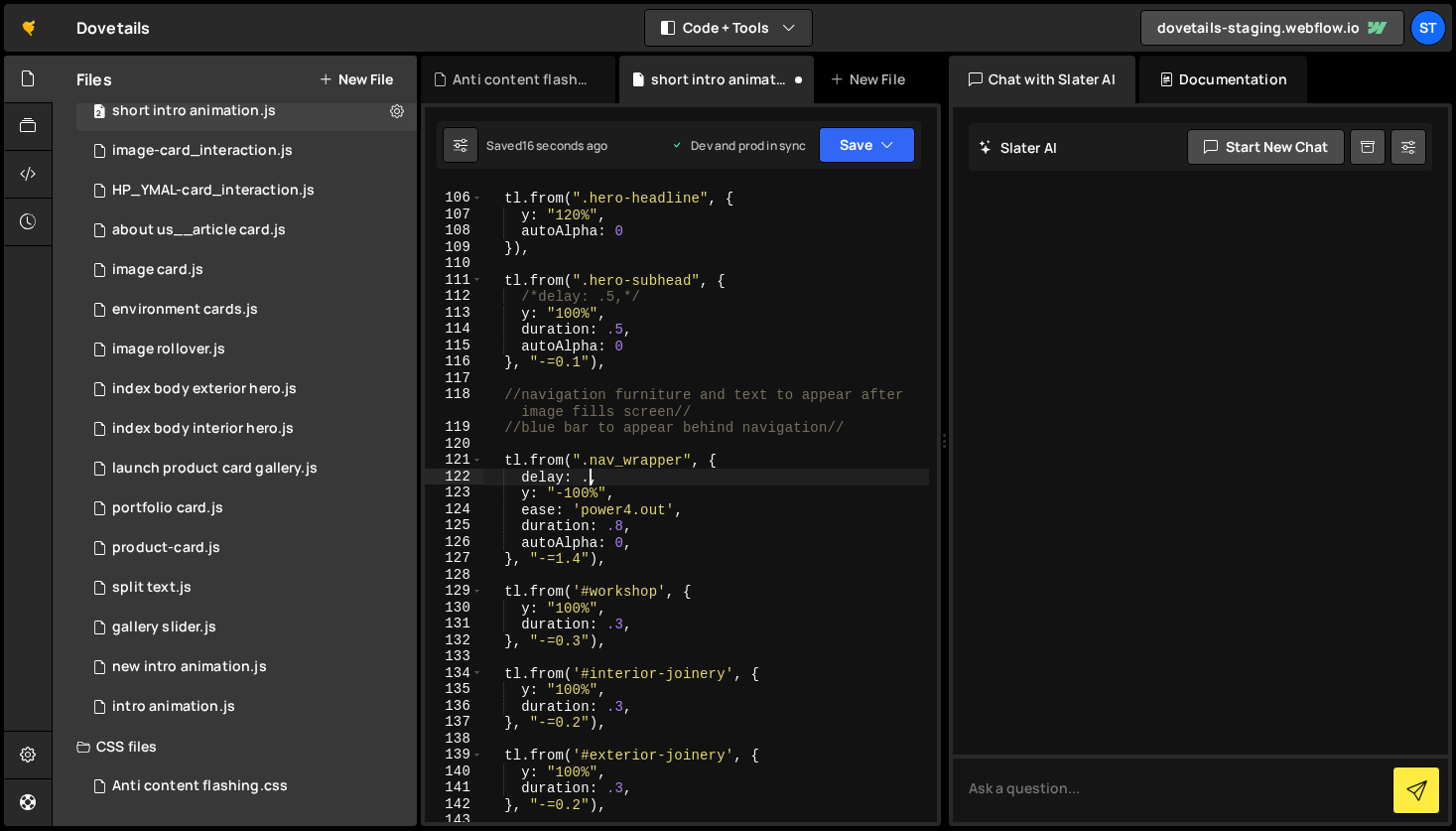 type on "delay: .3," 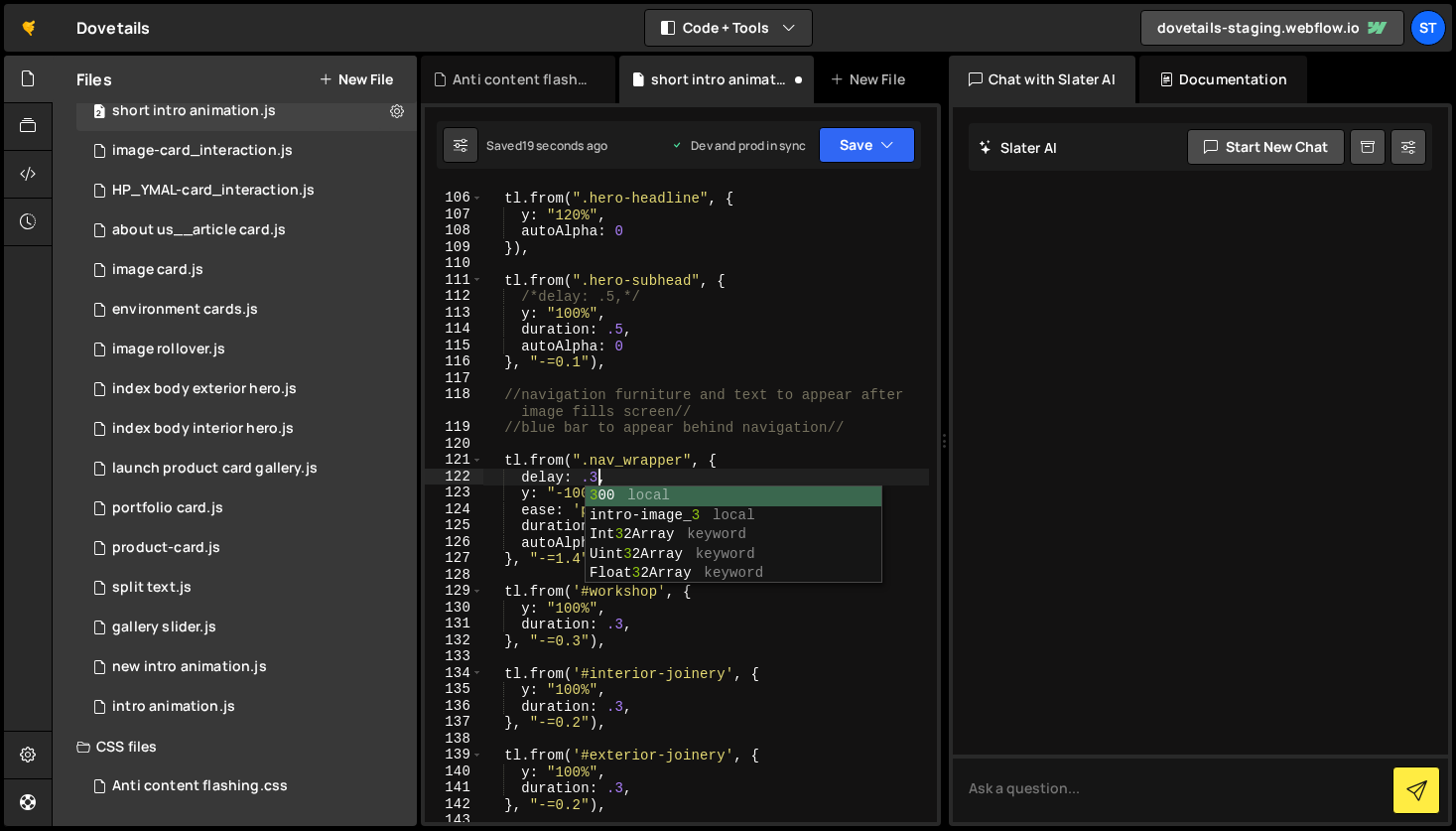 click on "tl . from ( ".hero-headline" ,   {       y :   "120%" ,       autoAlpha :   0    }) ,    tl . from ( ".hero-subhead" ,   {       /*delay: .5,*/       y :   "100%" ,       duration :   .5 ,       autoAlpha :   0    } ,   "-=0.1" ) ,    //navigation furniture and text to appear after       image fills screen//    //blue bar to appear behind navigation//    tl . from ( ".nav_wrapper" ,   {       delay :   .3 ,       y :   "-100%" ,       ease :   'power4.out' ,       duration :   .8 ,       autoAlpha :   0 ,    } ,   "-=1.4" ) ,    tl . from ( '#workshop' ,   {       y :   "100%" ,       duration :   .3 ,    } ,   "-=0.3" ) ,    tl . from ( '#interior-joinery' ,   {       y :   "100%" ,       duration :   .3 ,    } ,   "-=0.2" ) ,    tl . from ( '#exterior-joinery' ,   {       y :   "100%" ,       duration :   .3 ,    } ,   "-=0.2" ) ," at bounding box center [706, 507] 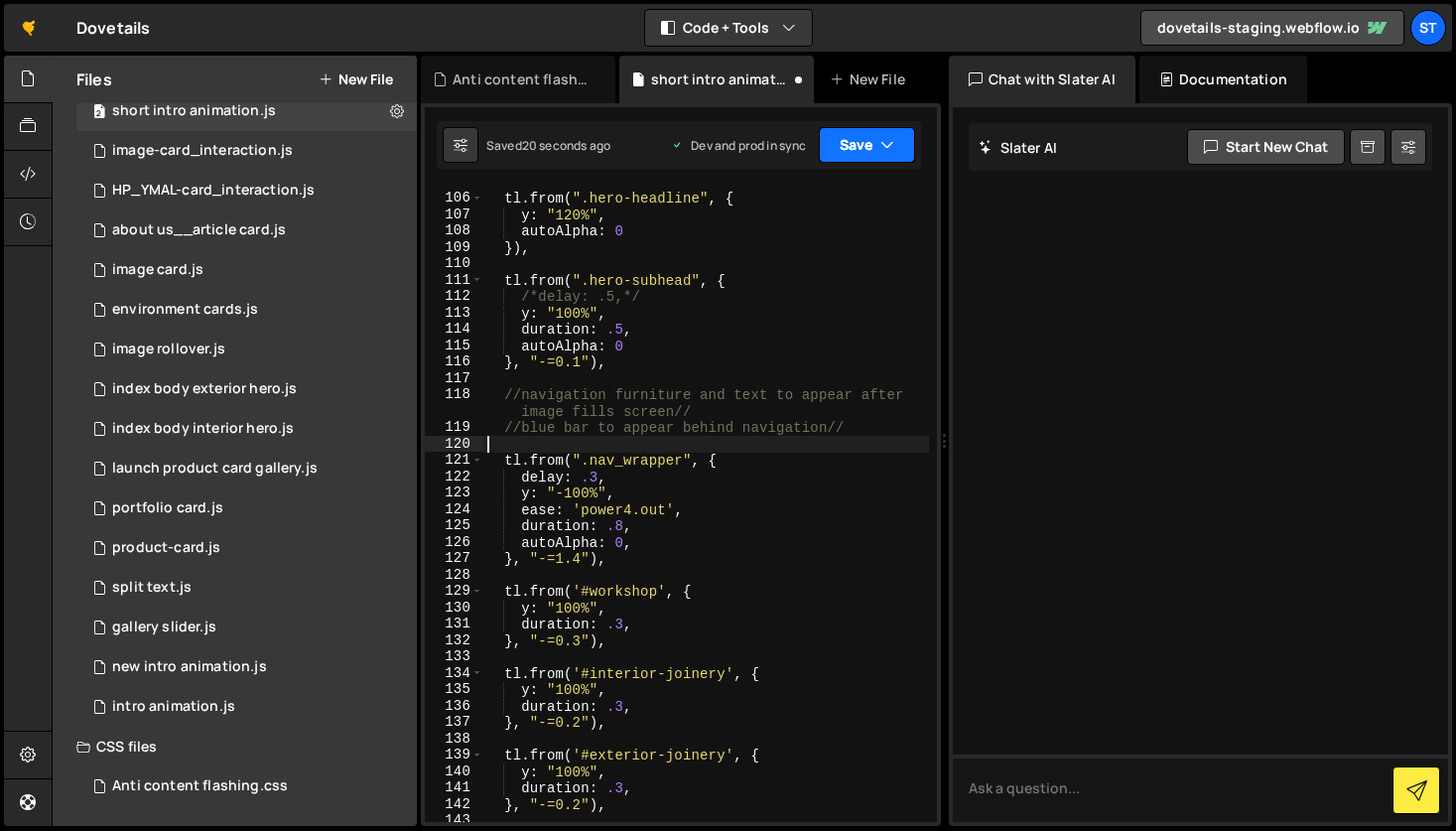 click on "Save" at bounding box center (866, 145) 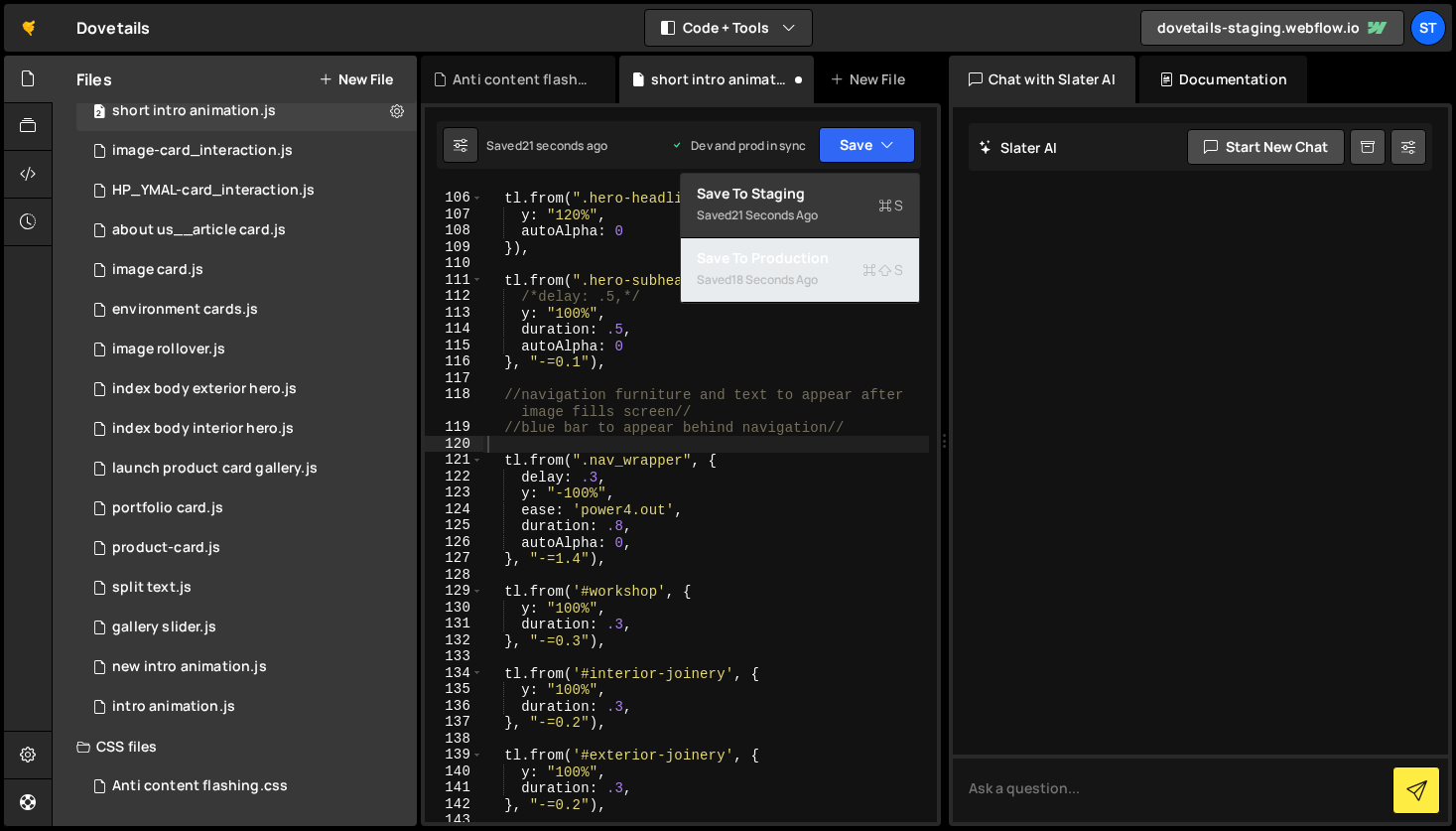 click on "Saved  18 seconds ago" at bounding box center (800, 280) 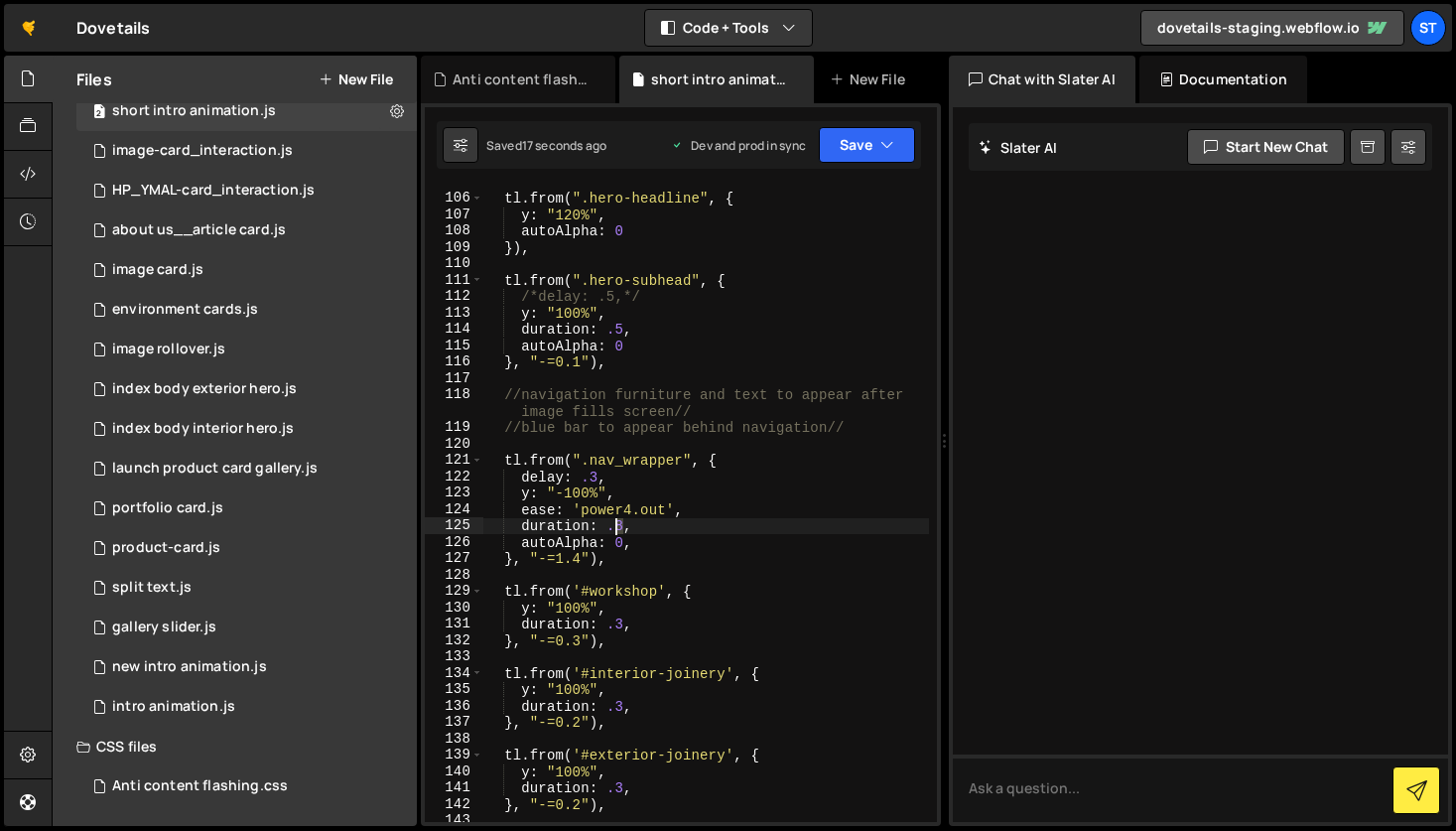 click on "tl . from ( ".hero-headline" ,   {       y :   "120%" ,       autoAlpha :   0    }) ,    tl . from ( ".hero-subhead" ,   {       /*delay: .5,*/       y :   "100%" ,       duration :   .5 ,       autoAlpha :   0    } ,   "-=0.1" ) ,    //navigation furniture and text to appear after       image fills screen//    //blue bar to appear behind navigation//    tl . from ( ".nav_wrapper" ,   {       delay :   .3 ,       y :   "-100%" ,       ease :   'power4.out' ,       duration :   .8 ,       autoAlpha :   0 ,    } ,   "-=1.4" ) ,    tl . from ( '#workshop' ,   {       y :   "100%" ,       duration :   .3 ,    } ,   "-=0.3" ) ,    tl . from ( '#interior-joinery' ,   {       y :   "100%" ,       duration :   .3 ,    } ,   "-=0.2" ) ,    tl . from ( '#exterior-joinery' ,   {       y :   "100%" ,       duration :   .3 ,    } ,   "-=0.2" ) ," at bounding box center [706, 507] 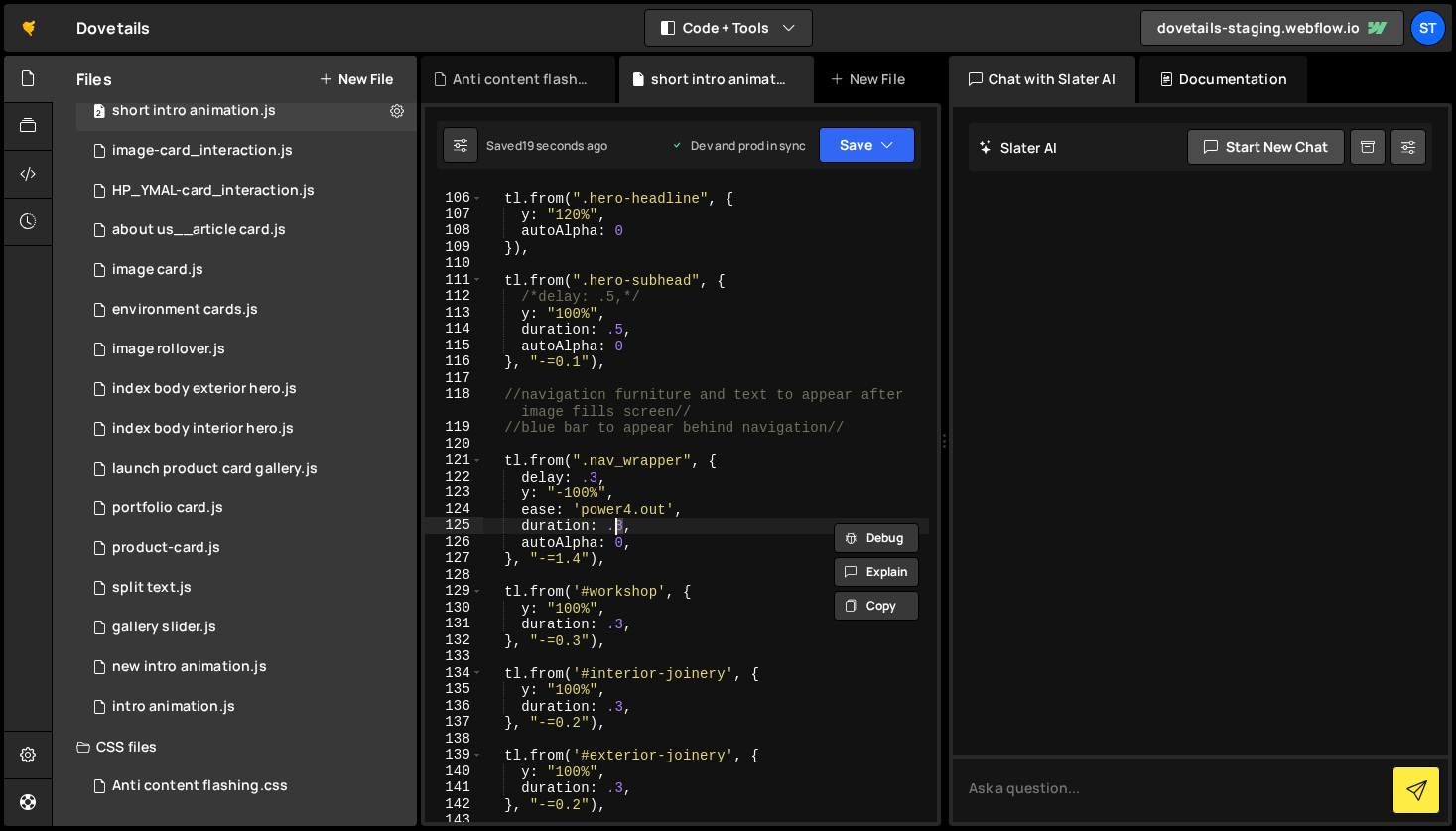 scroll, scrollTop: 0, scrollLeft: 9, axis: horizontal 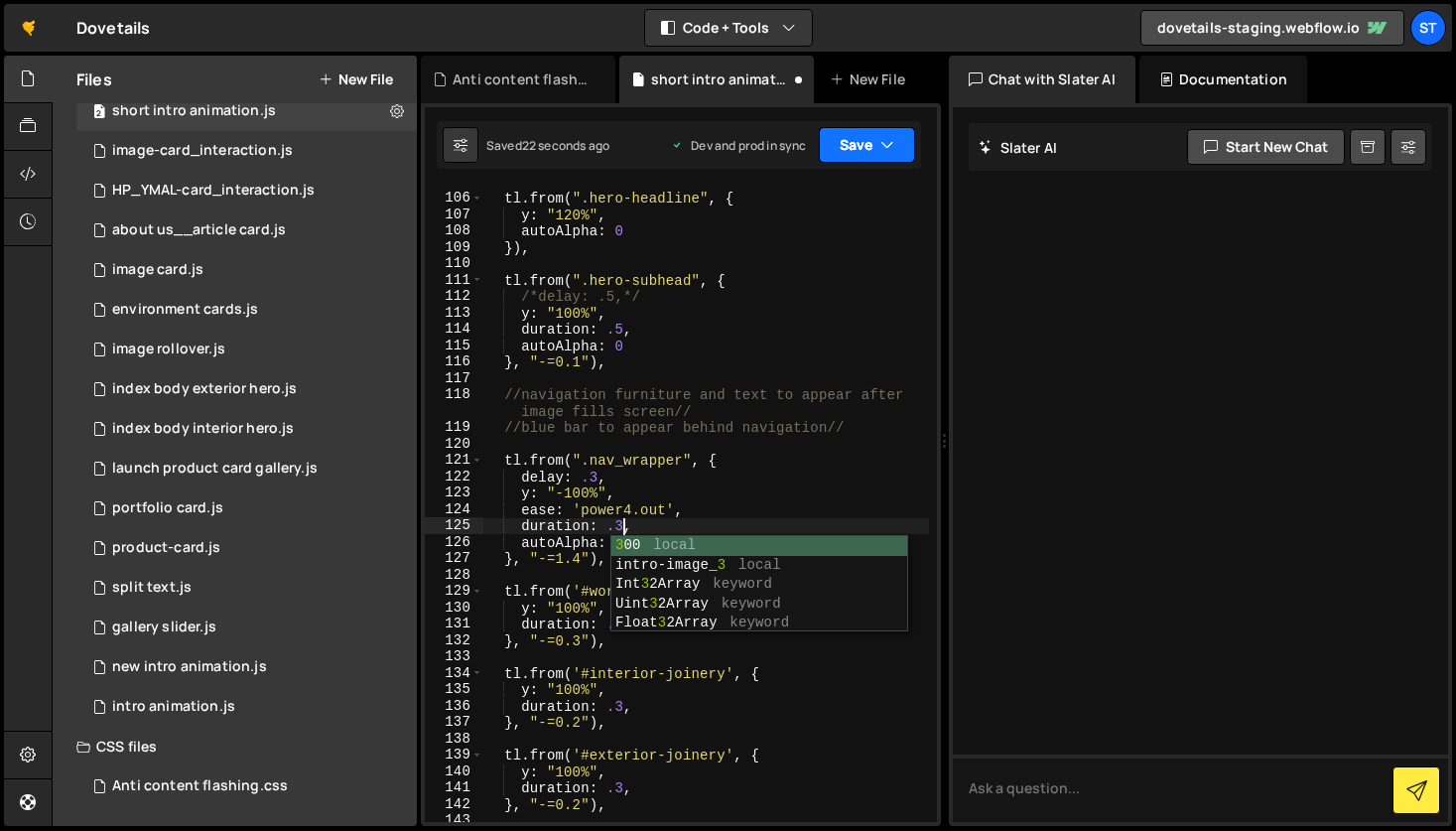 click on "Save" at bounding box center [866, 145] 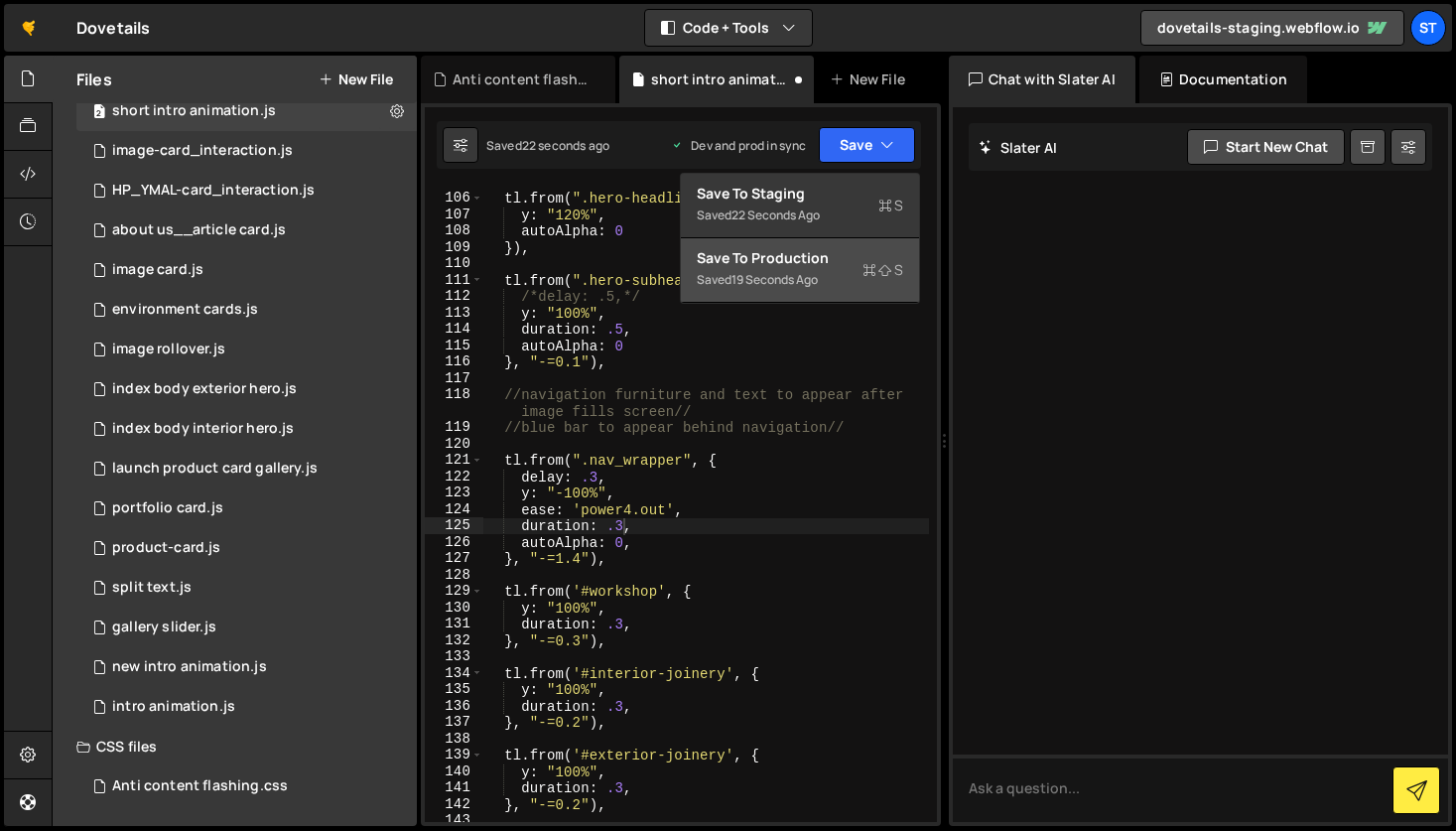 click on "Save to Production
S" at bounding box center (800, 258) 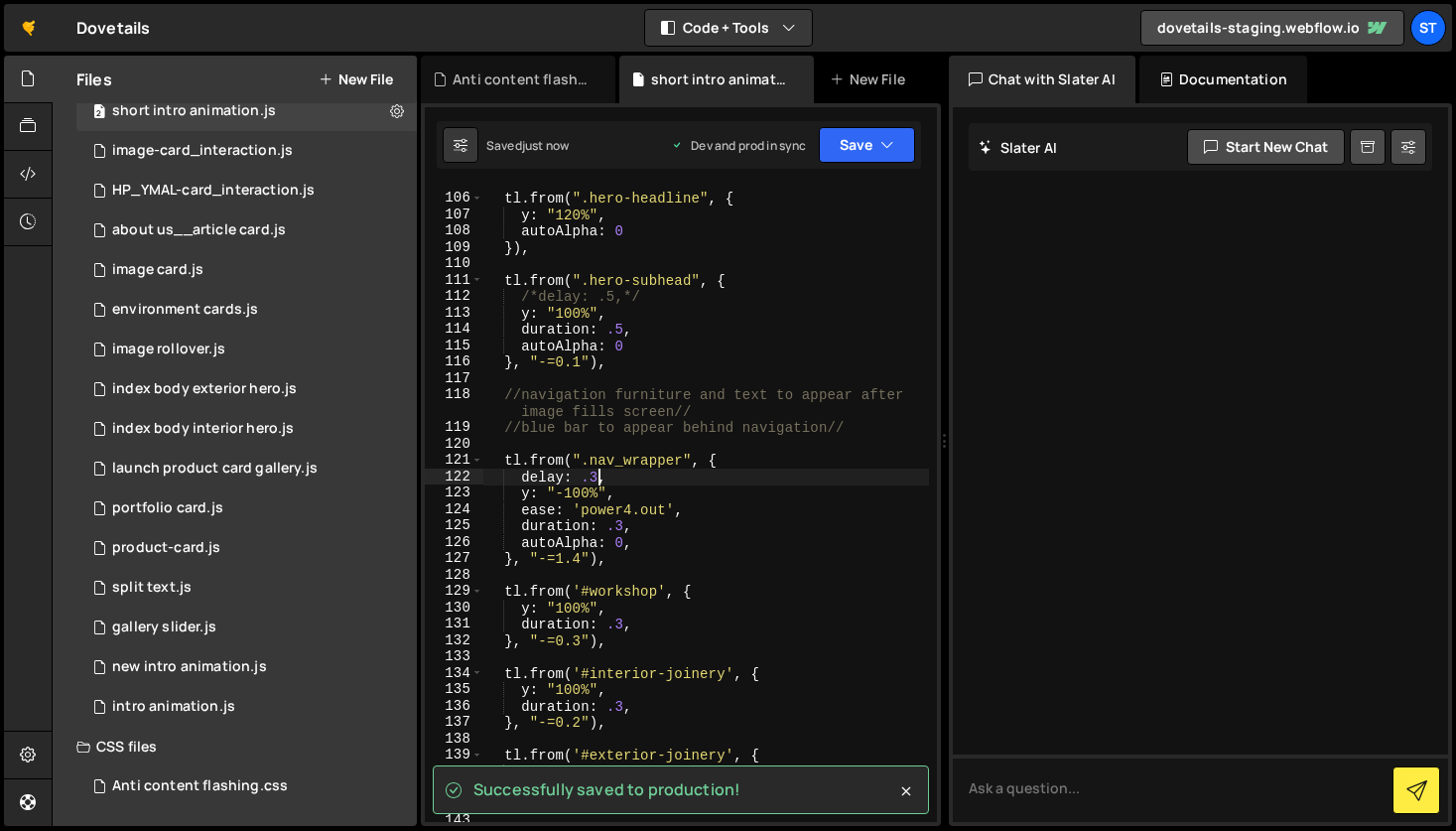 scroll, scrollTop: 0, scrollLeft: 7, axis: horizontal 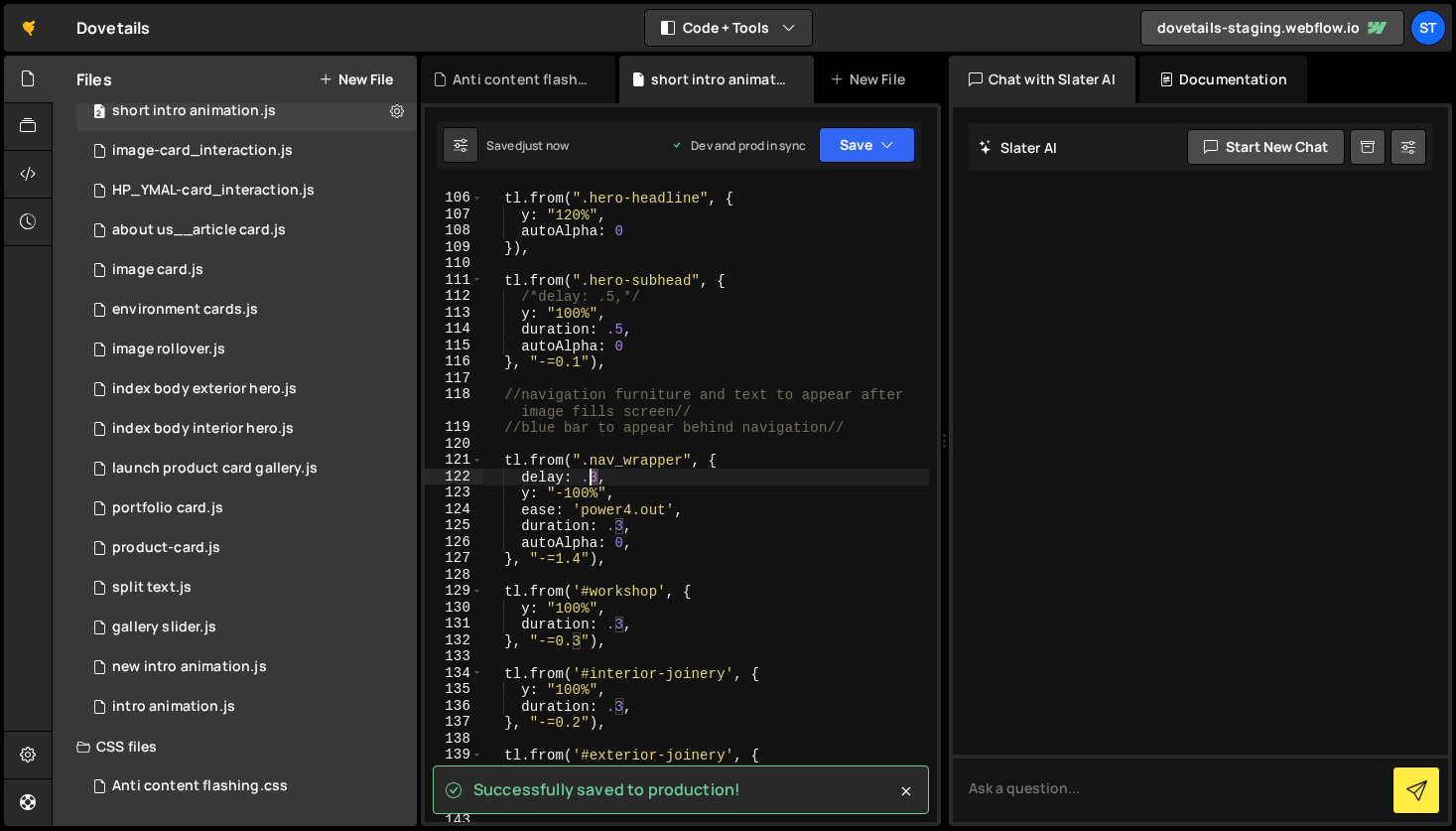 click on "tl . from ( ".hero-headline" ,   {       y :   "120%" ,       autoAlpha :   0    }) ,    tl . from ( ".hero-subhead" ,   {       /*delay: .5,*/       y :   "100%" ,       duration :   .5 ,       autoAlpha :   0    } ,   "-=0.1" ) ,    //navigation furniture and text to appear after       image fills screen//    //blue bar to appear behind navigation//    tl . from ( ".nav_wrapper" ,   {       delay :   .3 ,       y :   "-100%" ,       ease :   'power4.out' ,       duration :   .3 ,       autoAlpha :   0 ,    } ,   "-=1.4" ) ,    tl . from ( '#workshop' ,   {       y :   "100%" ,       duration :   .3 ,    } ,   "-=0.3" ) ,    tl . from ( '#interior-joinery' ,   {       y :   "100%" ,       duration :   .3 ,    } ,   "-=0.2" ) ,    tl . from ( '#exterior-joinery' ,   {       y :   "100%" ,       duration :   .3 ,    } ,   "-=0.2" ) ," at bounding box center (706, 507) 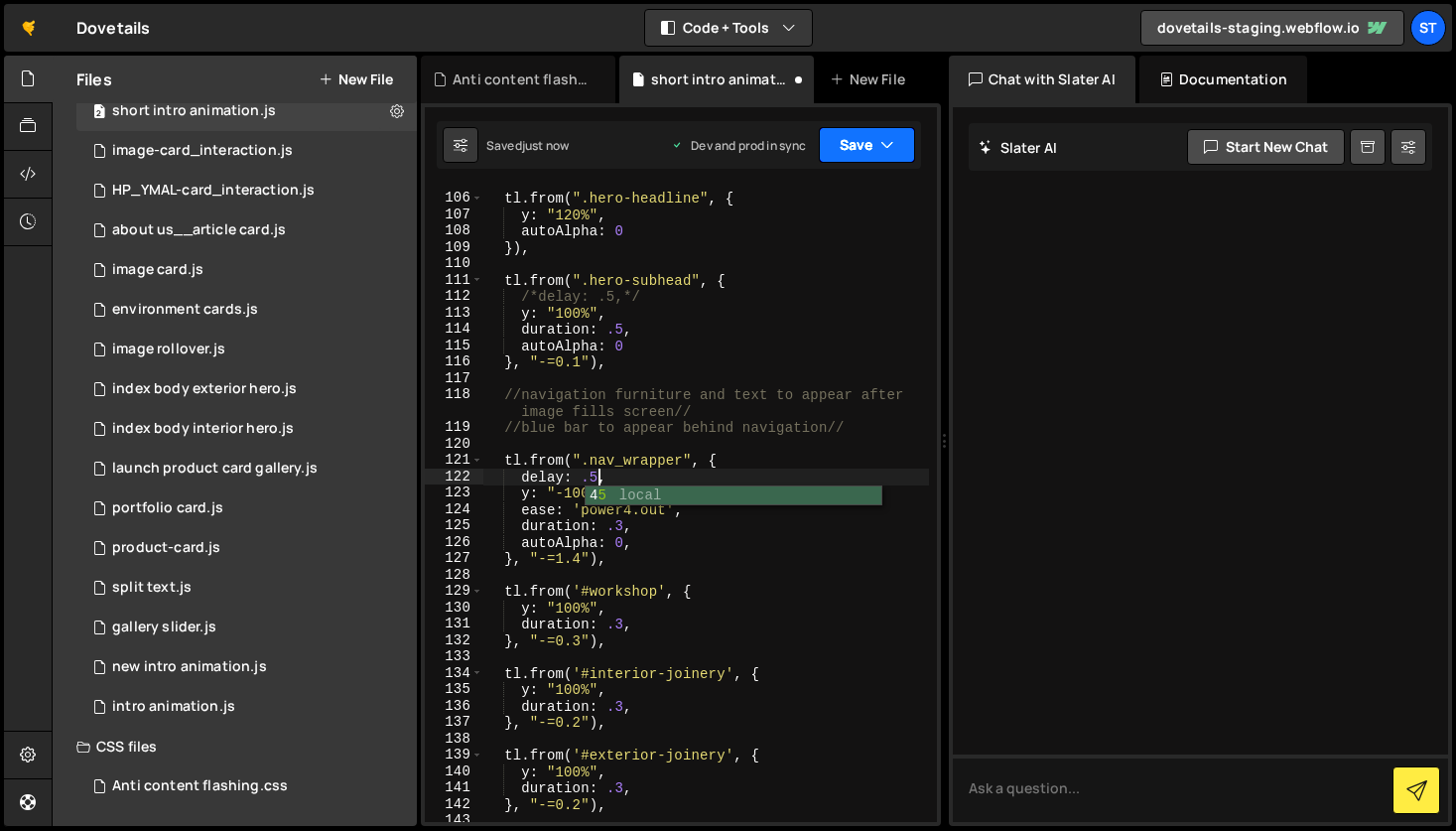 type on "delay: .5," 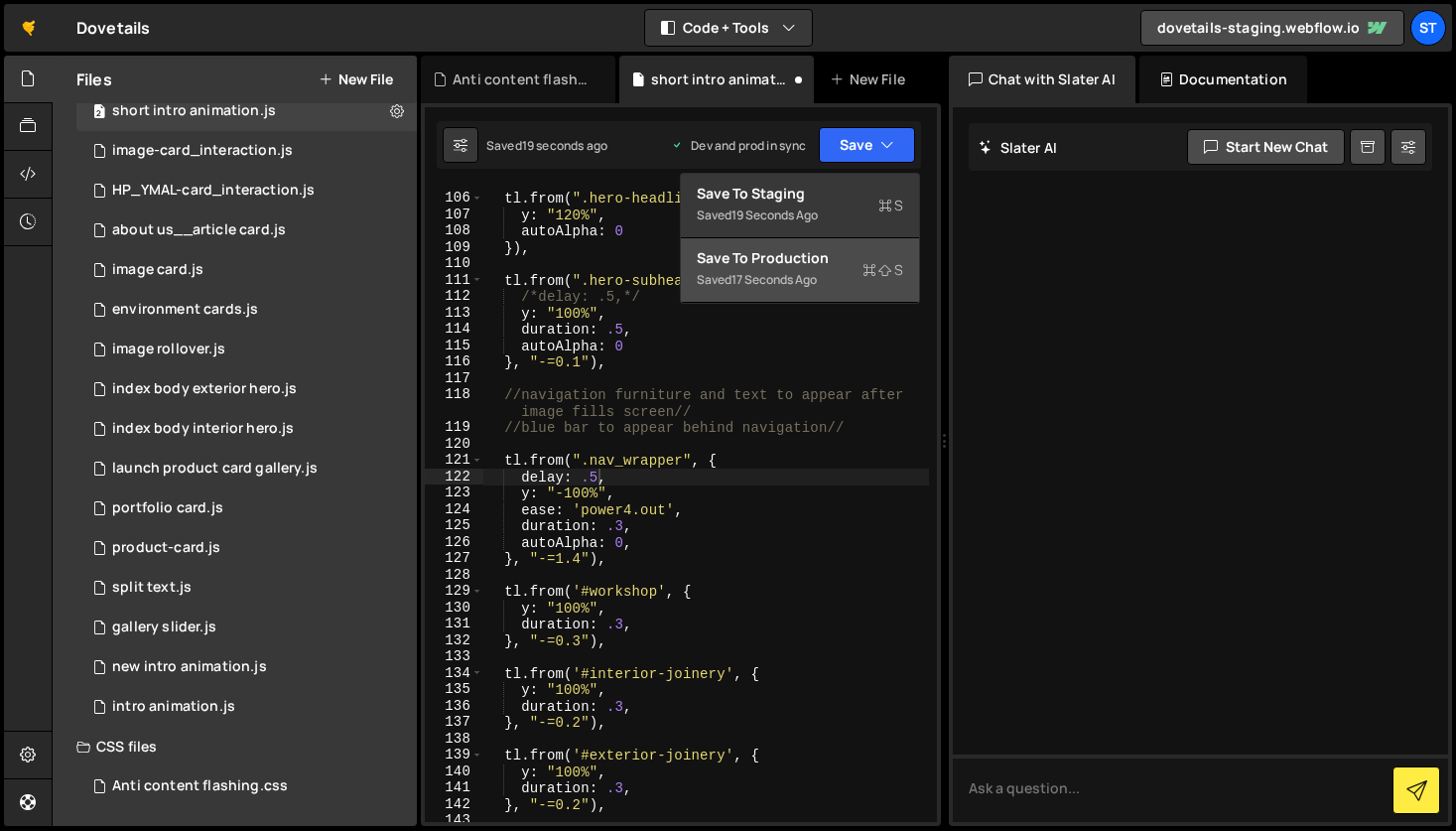 click on "Save to Production
S" at bounding box center [800, 258] 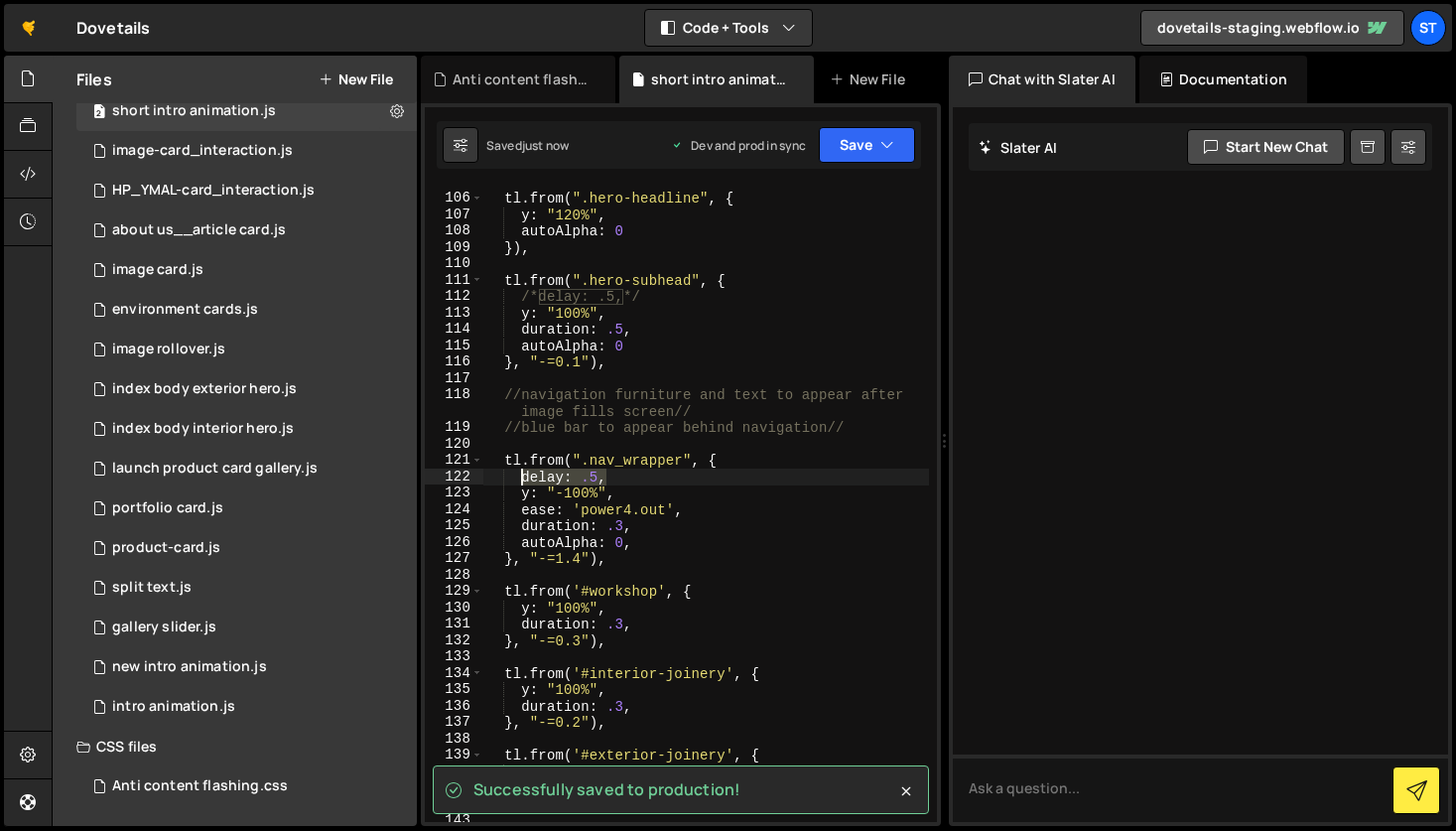 drag, startPoint x: 603, startPoint y: 480, endPoint x: 521, endPoint y: 478, distance: 82.02439 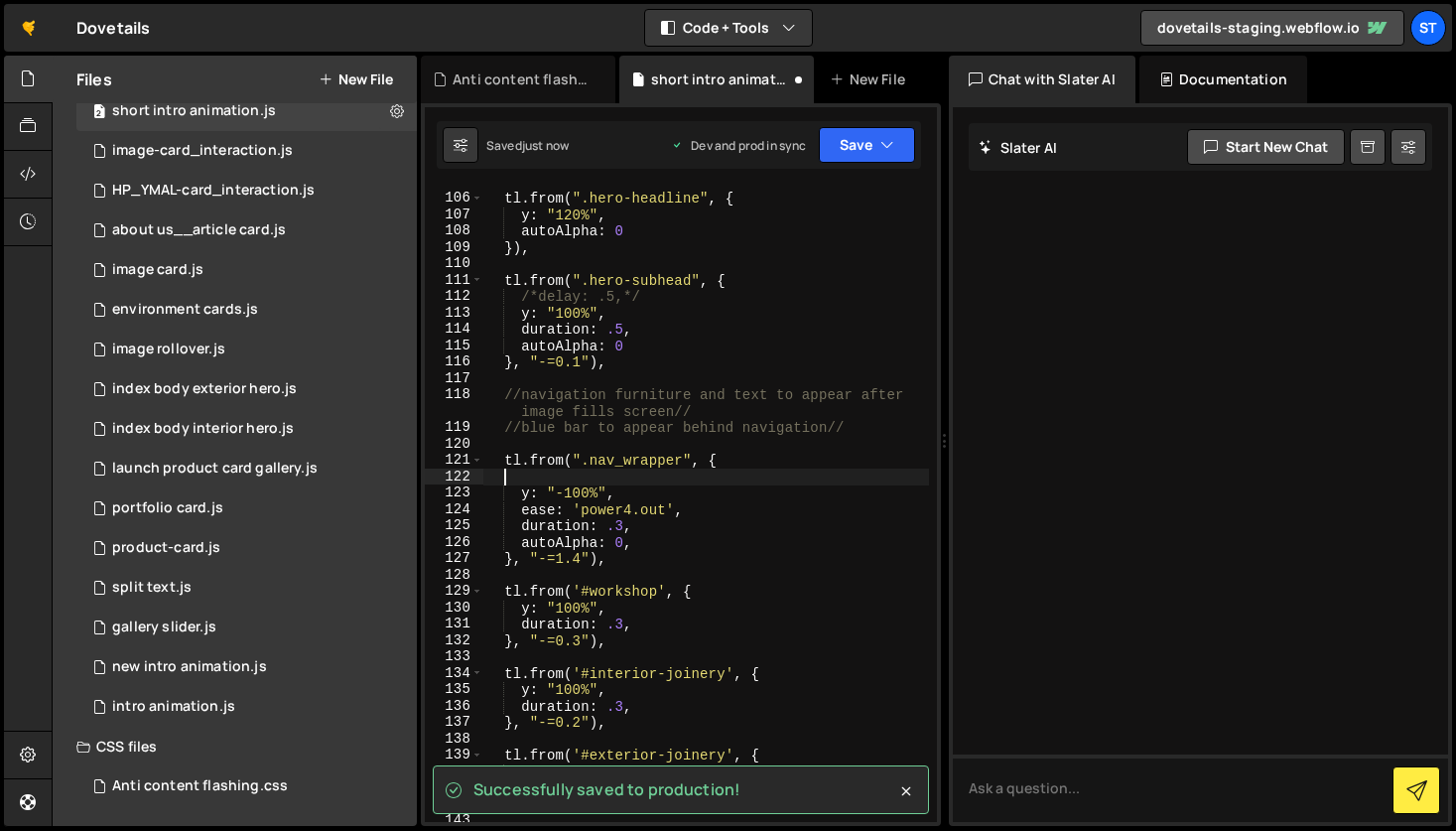 scroll, scrollTop: 0, scrollLeft: 0, axis: both 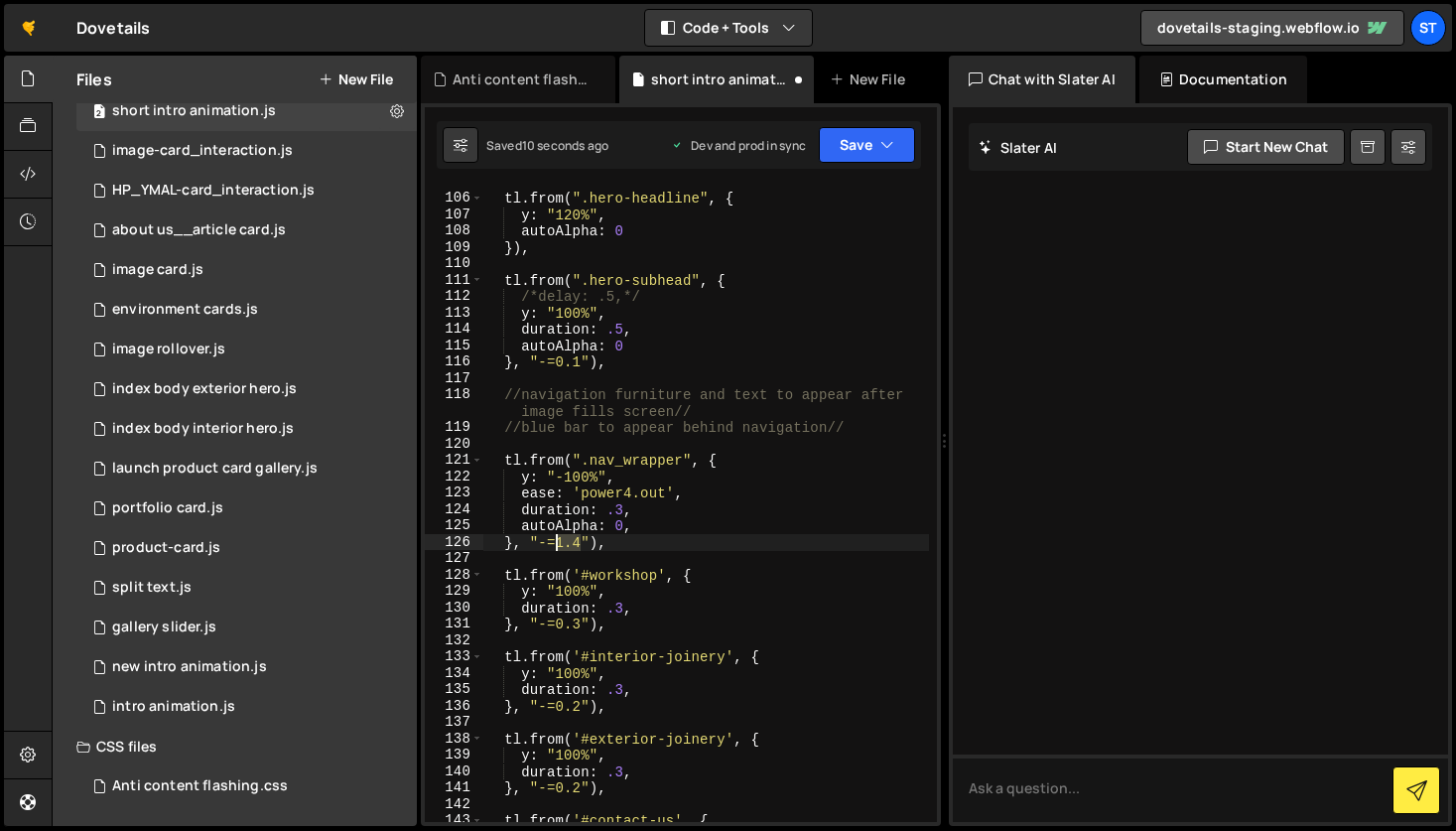 drag, startPoint x: 581, startPoint y: 545, endPoint x: 558, endPoint y: 547, distance: 23.086793 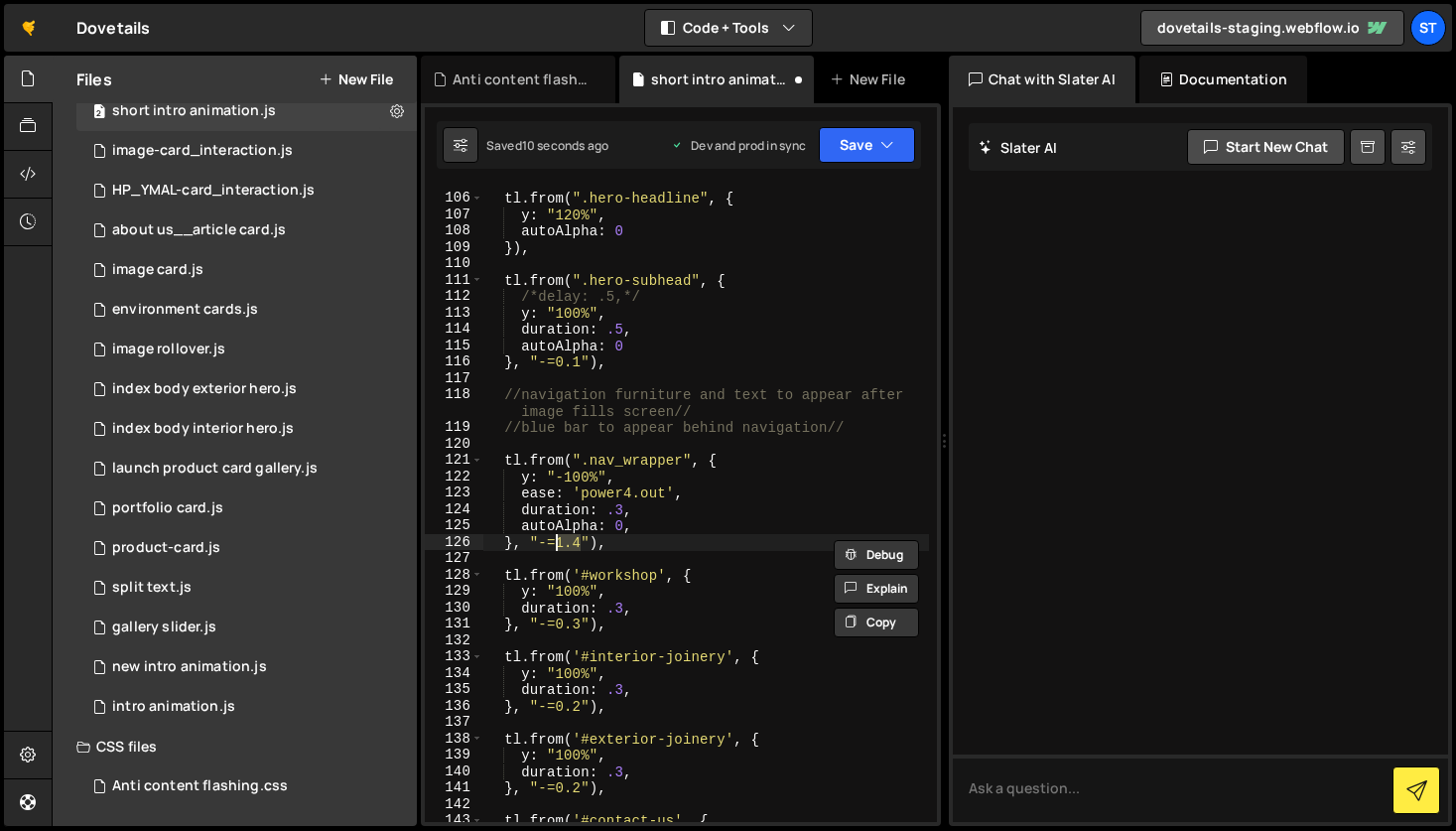 scroll, scrollTop: 0, scrollLeft: 5, axis: horizontal 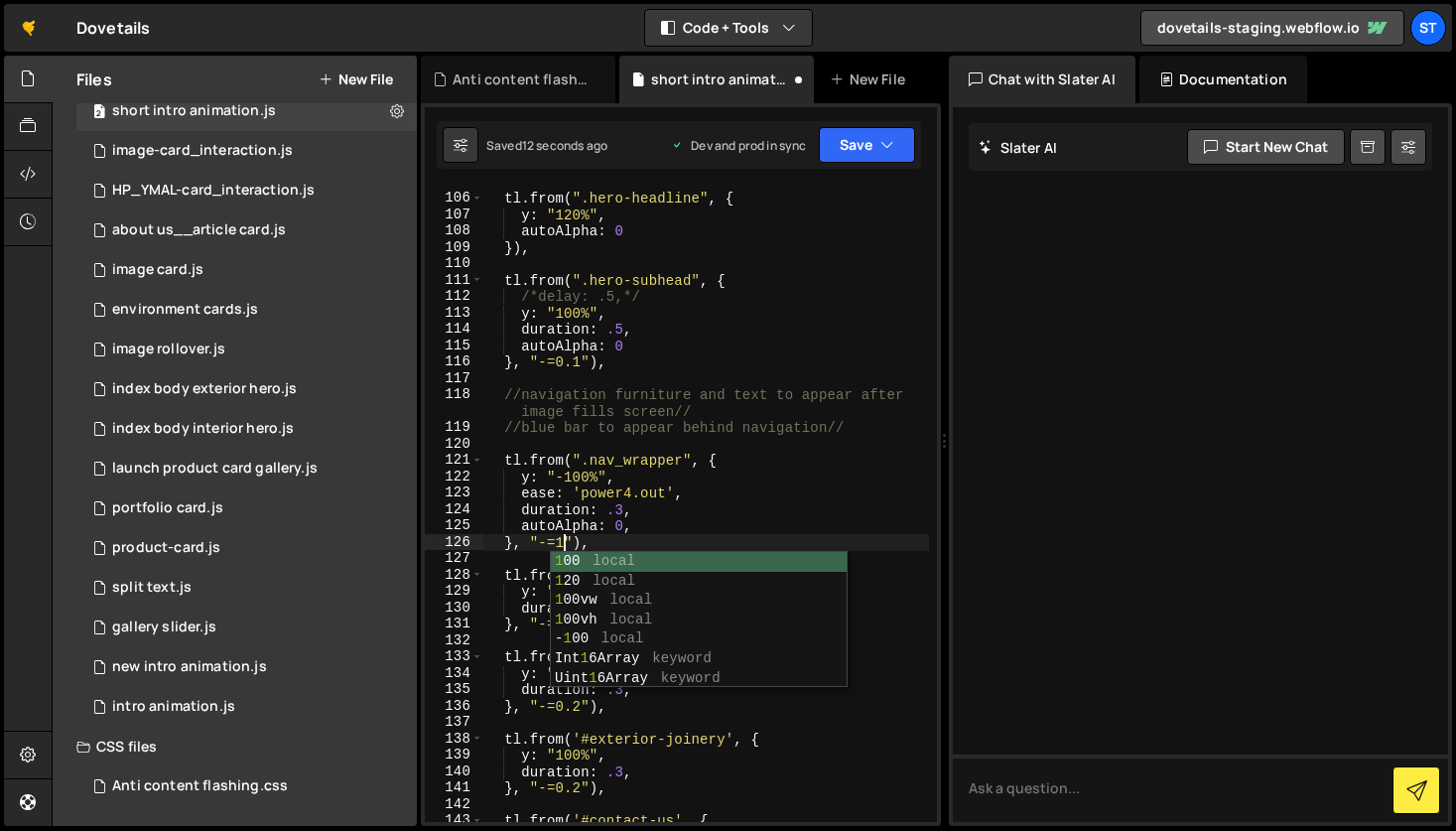 click on "tl . from ( ".hero-headline" ,   {       y :   "120%" ,       autoAlpha :   0    }) ,    tl . from ( ".hero-subhead" ,   {       /*delay: .5,*/       y :   "100%" ,       duration :   .5 ,       autoAlpha :   0    } ,   "-=0.1" ) ,    //navigation furniture and text to appear after       image fills screen//    //blue bar to appear behind navigation//    tl . from ( ".nav_wrapper" ,   {       y :   "-100%" ,       ease :   'power4.out' ,       duration :   .3 ,       autoAlpha :   0 ,    } ,   "-=1" ) ,    tl . from ( '#workshop' ,   {       y :   "100%" ,       duration :   .3 ,    } ,   "-=0.3" ) ,    tl . from ( '#interior-joinery' ,   {       y :   "100%" ,       duration :   .3 ,    } ,   "-=0.2" ) ,    tl . from ( '#exterior-joinery' ,   {       y :   "100%" ,       duration :   .3 ,    } ,   "-=0.2" ) ,    tl . from ( '#contact-us' ,   {" at bounding box center [706, 507] 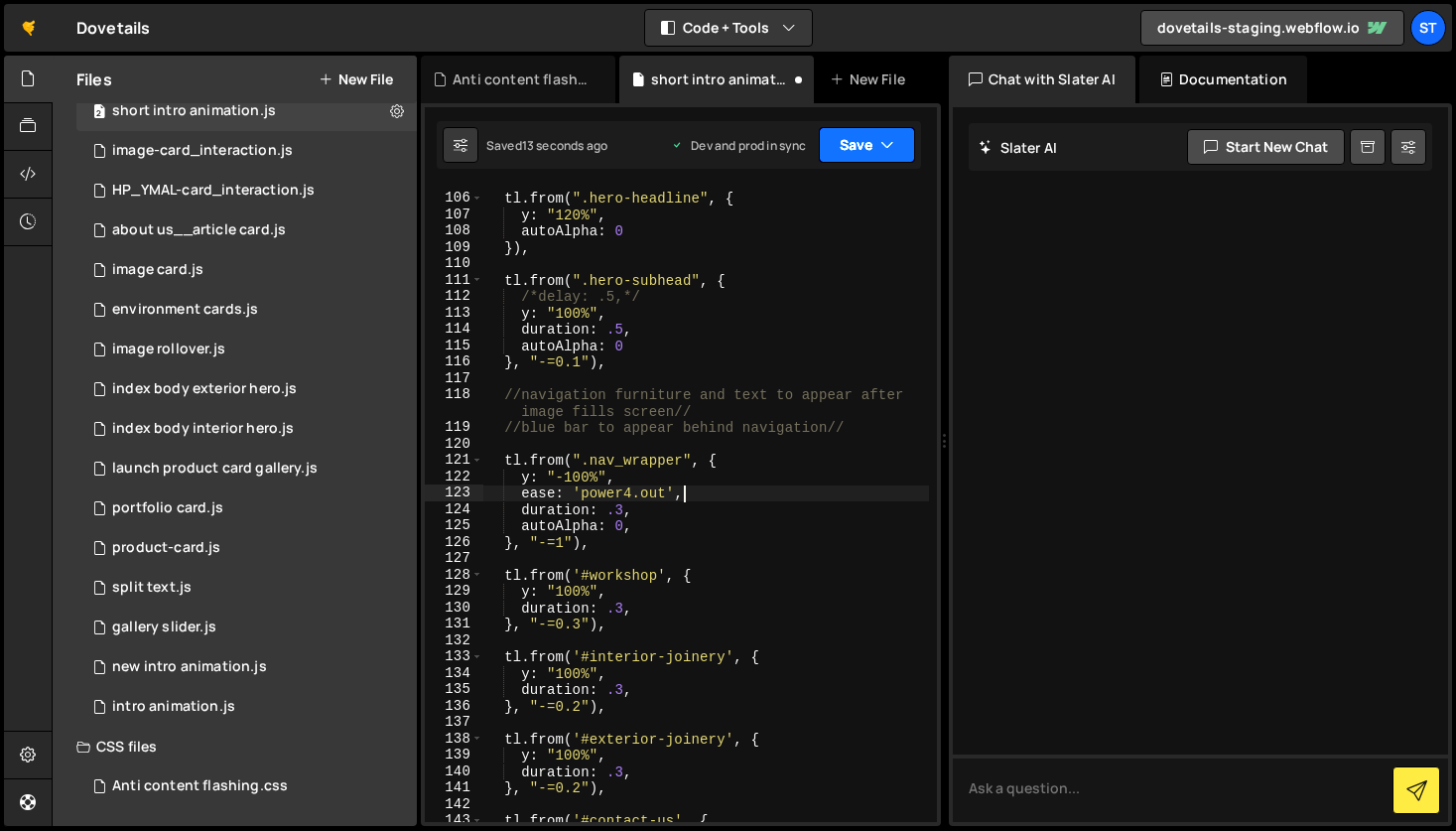 type on "ease: 'power4.out'," 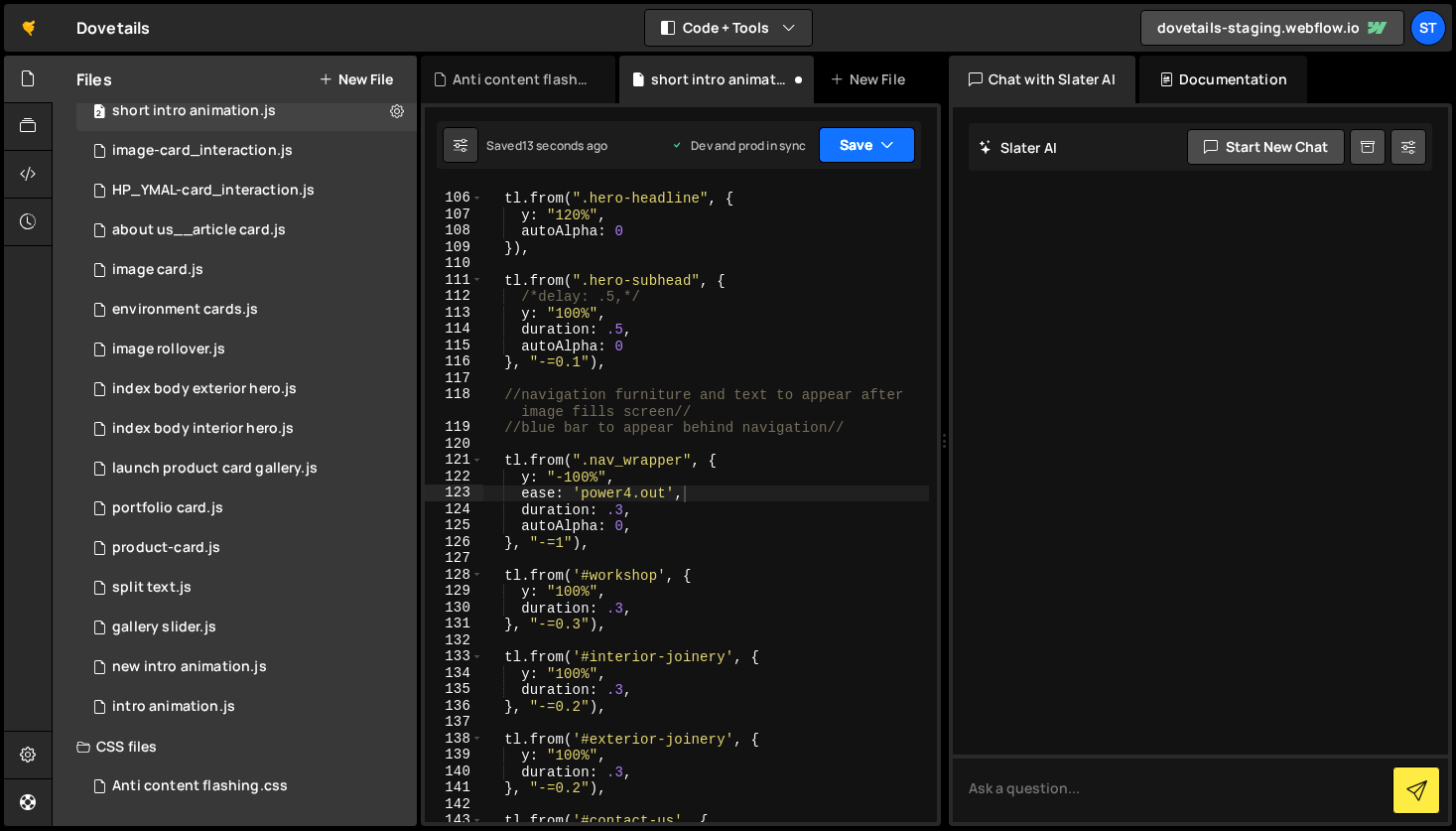 click on "Save" at bounding box center (866, 145) 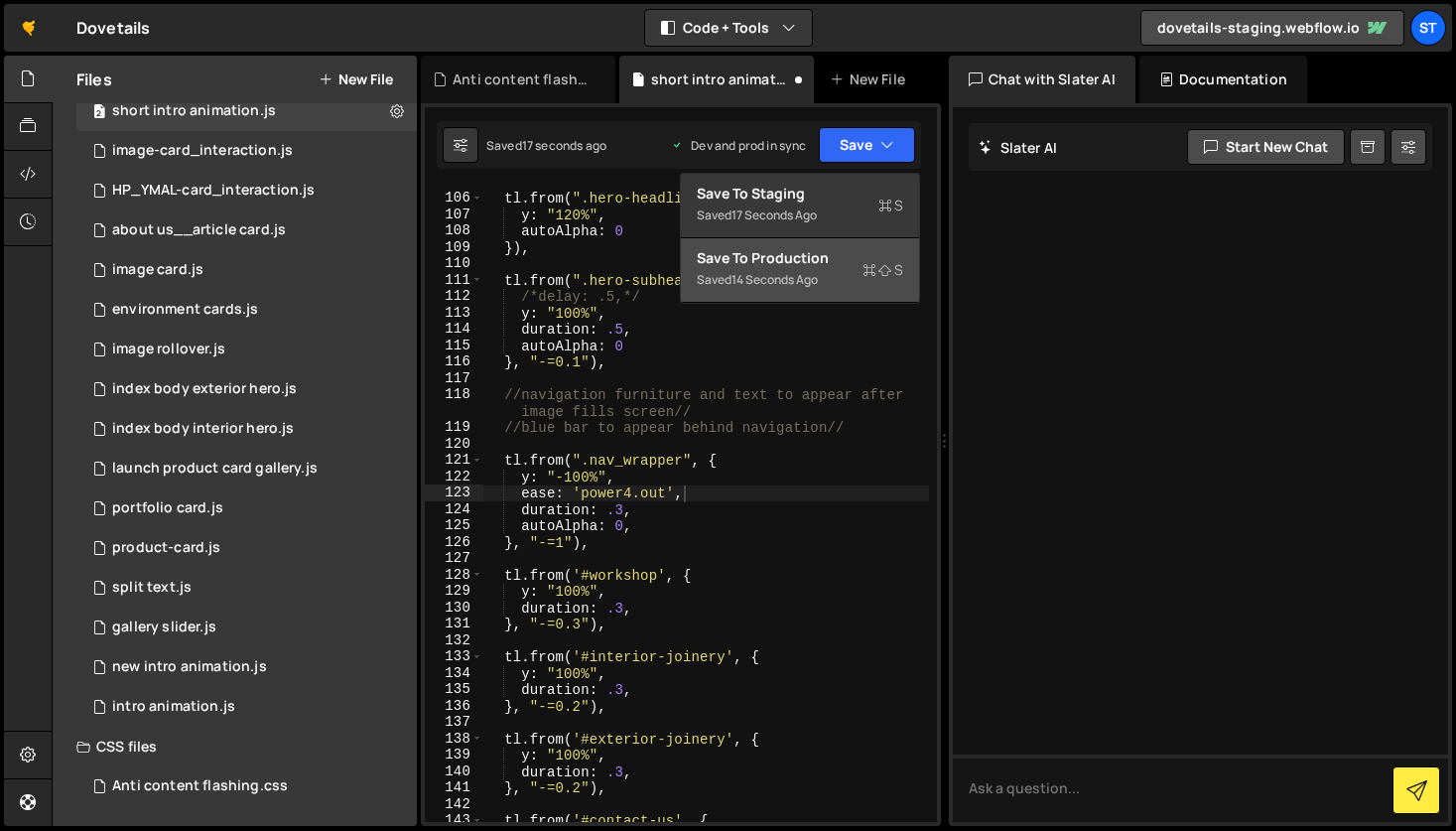 click on "Save to Production
S" at bounding box center [800, 258] 